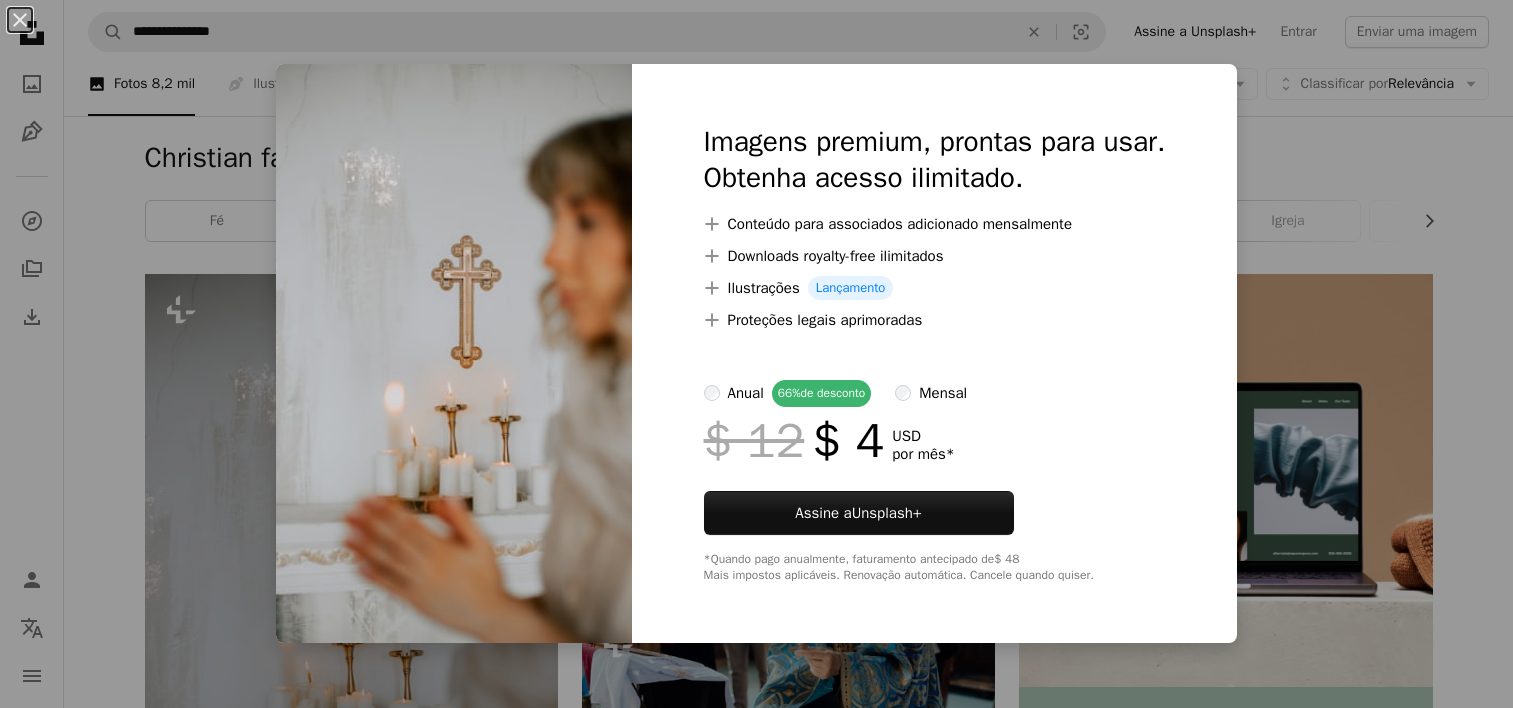scroll, scrollTop: 274, scrollLeft: 0, axis: vertical 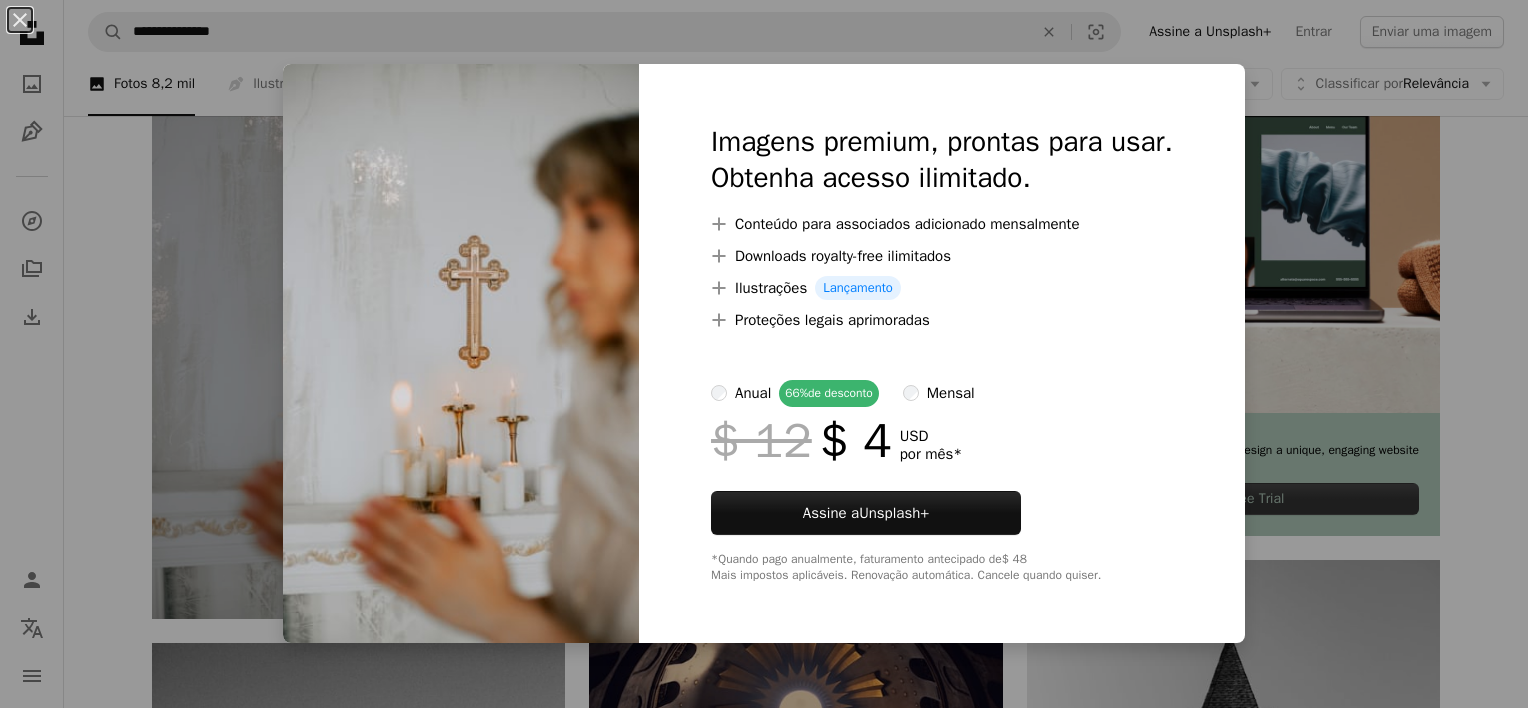 click on "An X shape Imagens premium, prontas para usar. Obtenha acesso ilimitado. A plus sign Conteúdo para associados adicionado mensalmente A plus sign Downloads royalty-free ilimitados A plus sign Ilustrações  Lançamento A plus sign Proteções legais aprimoradas anual 66%  de desconto mensal $ 12   $ 4 USD por mês * Assine a  Unsplash+ *Quando pago anualmente, faturamento antecipado de  $ 48 Mais impostos aplicáveis. Renovação automática. Cancele quando quiser." at bounding box center [764, 354] 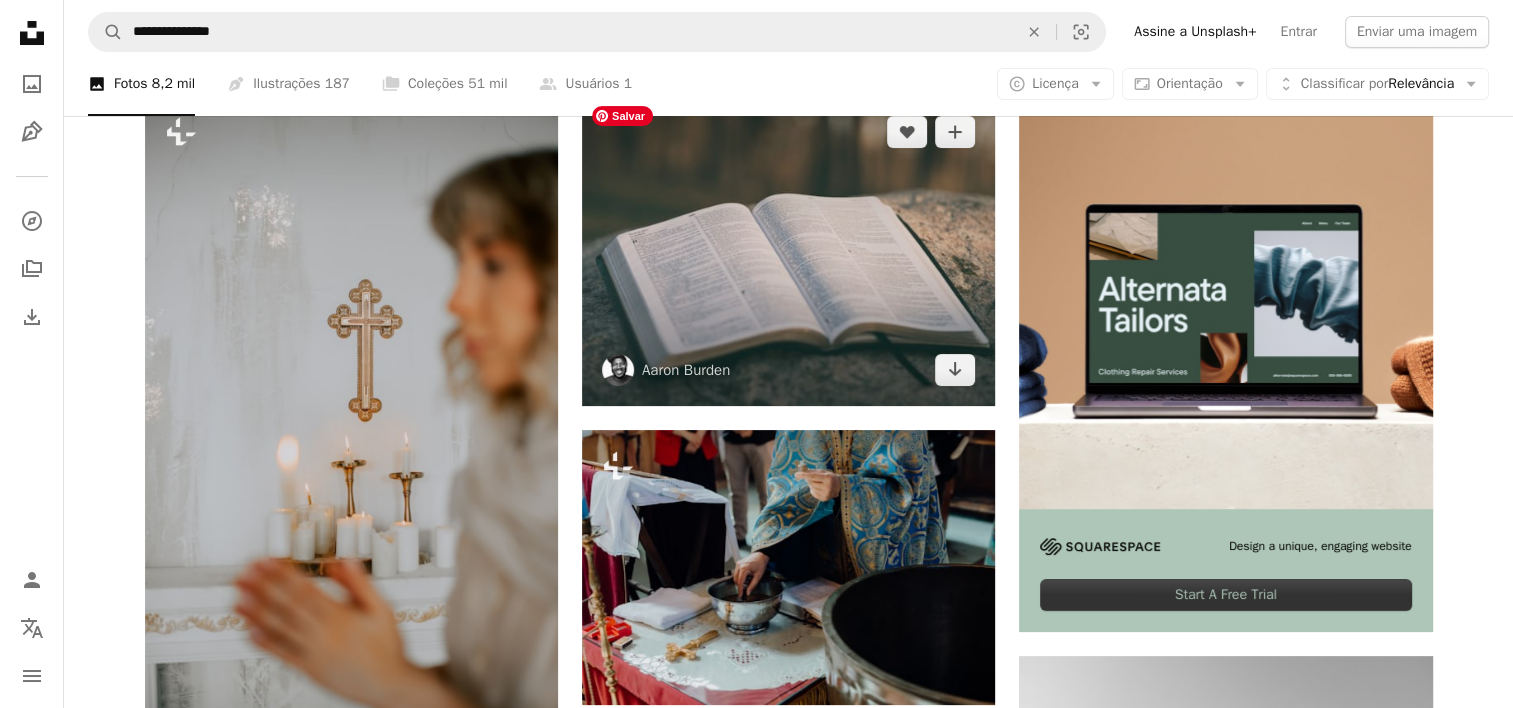 scroll, scrollTop: 172, scrollLeft: 0, axis: vertical 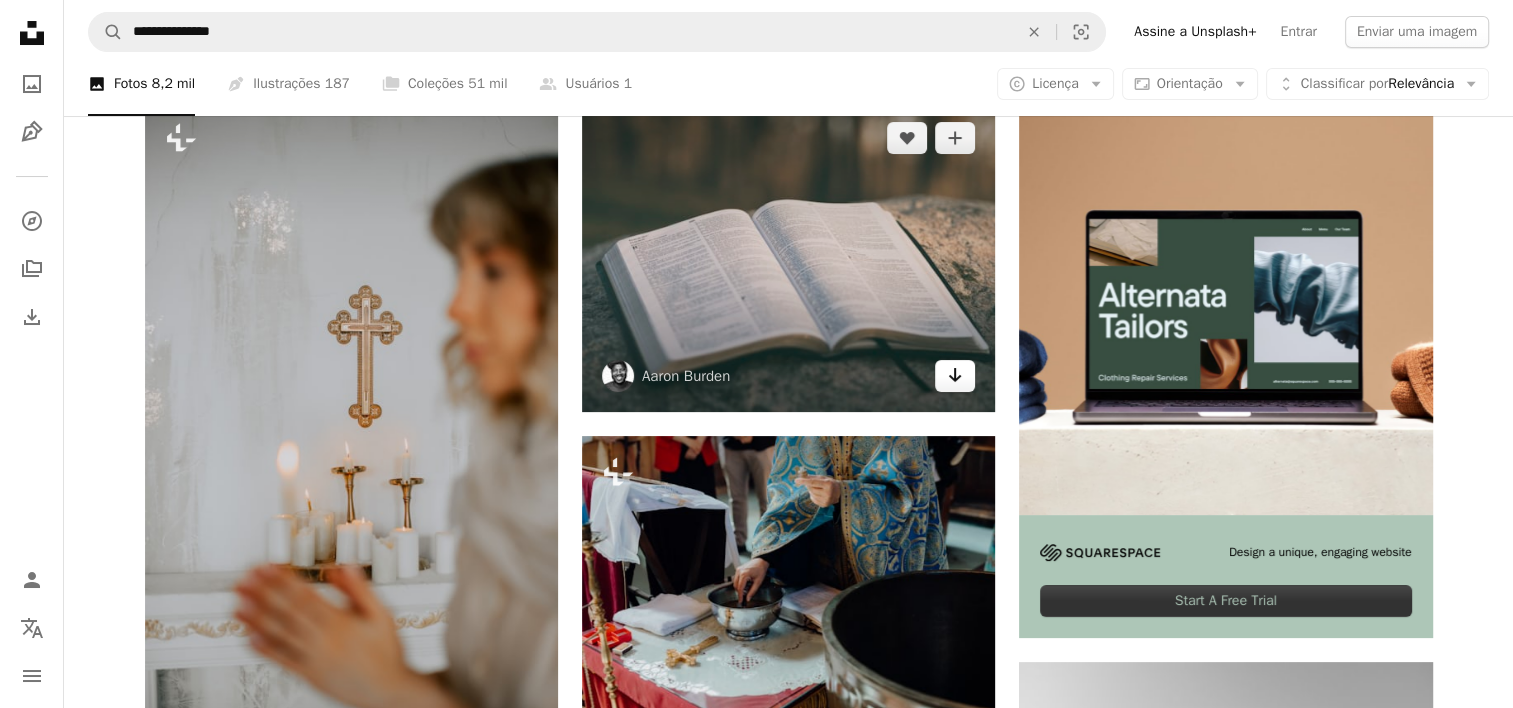 click 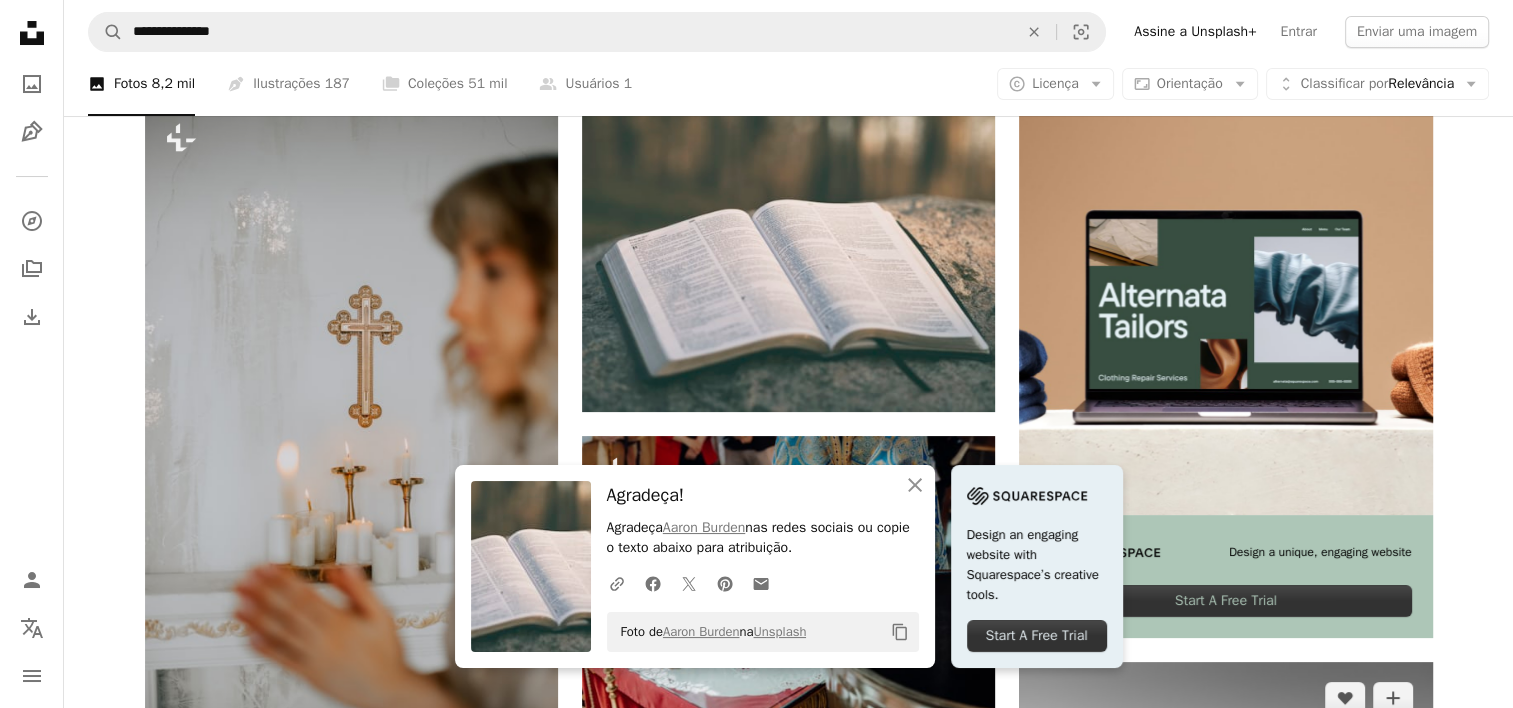 click on "Arrow pointing down" at bounding box center (1393, 899) 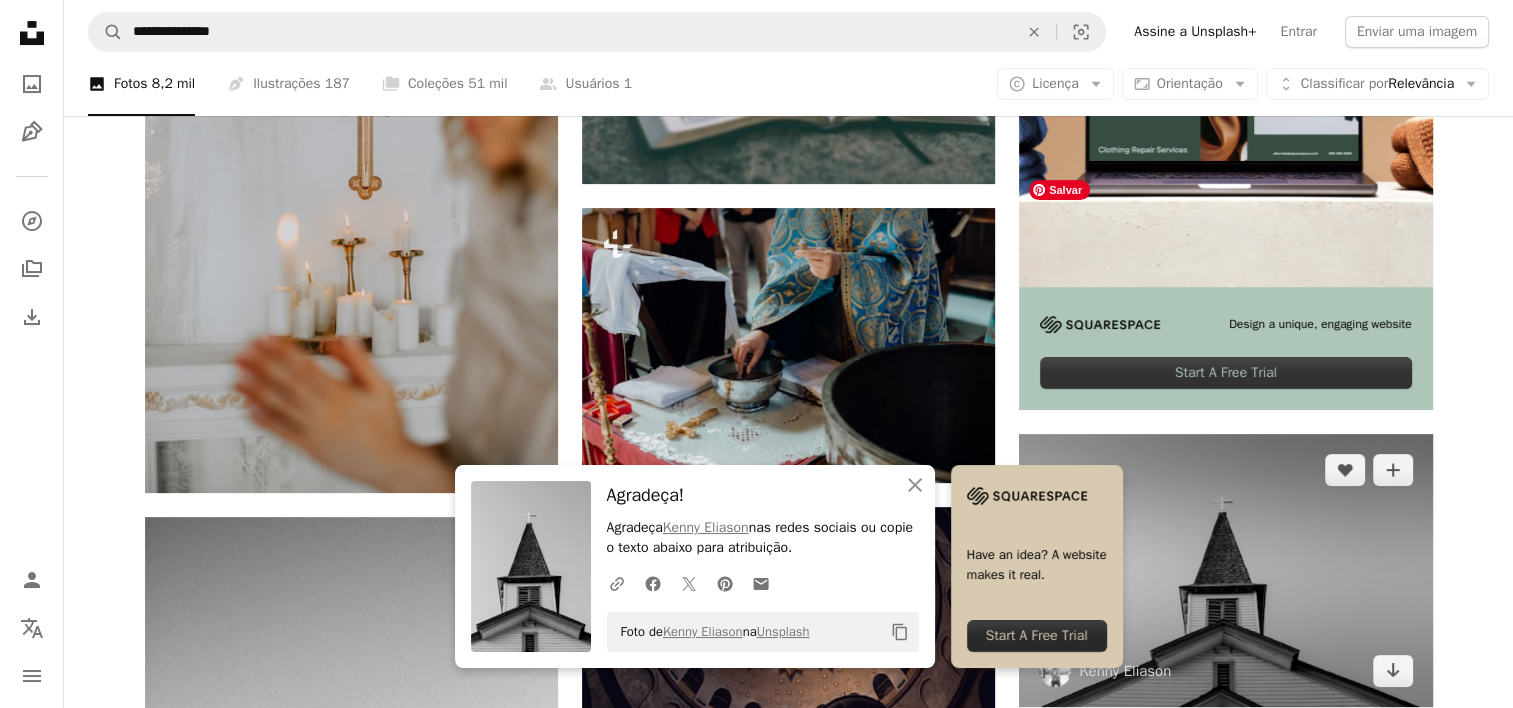 scroll, scrollTop: 402, scrollLeft: 0, axis: vertical 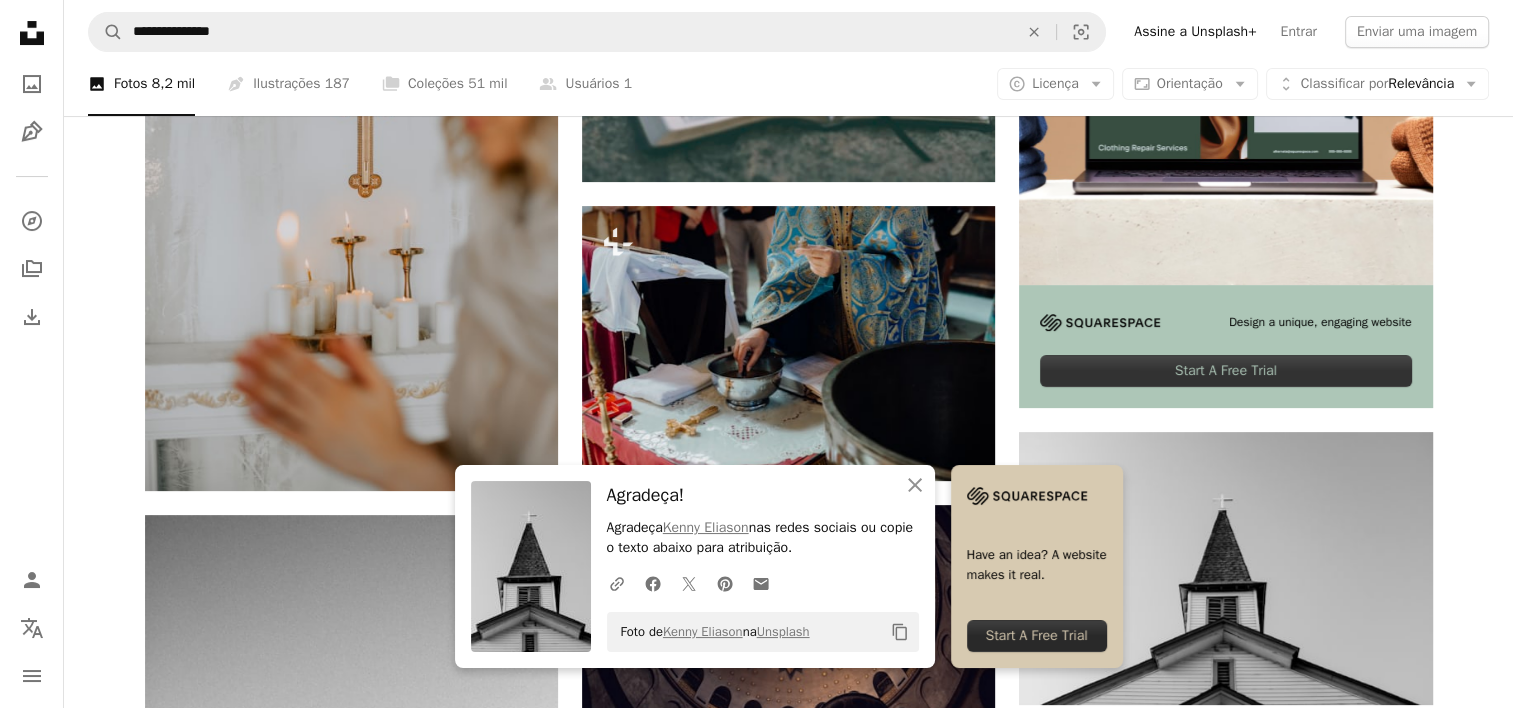 click on "Arrow pointing down" 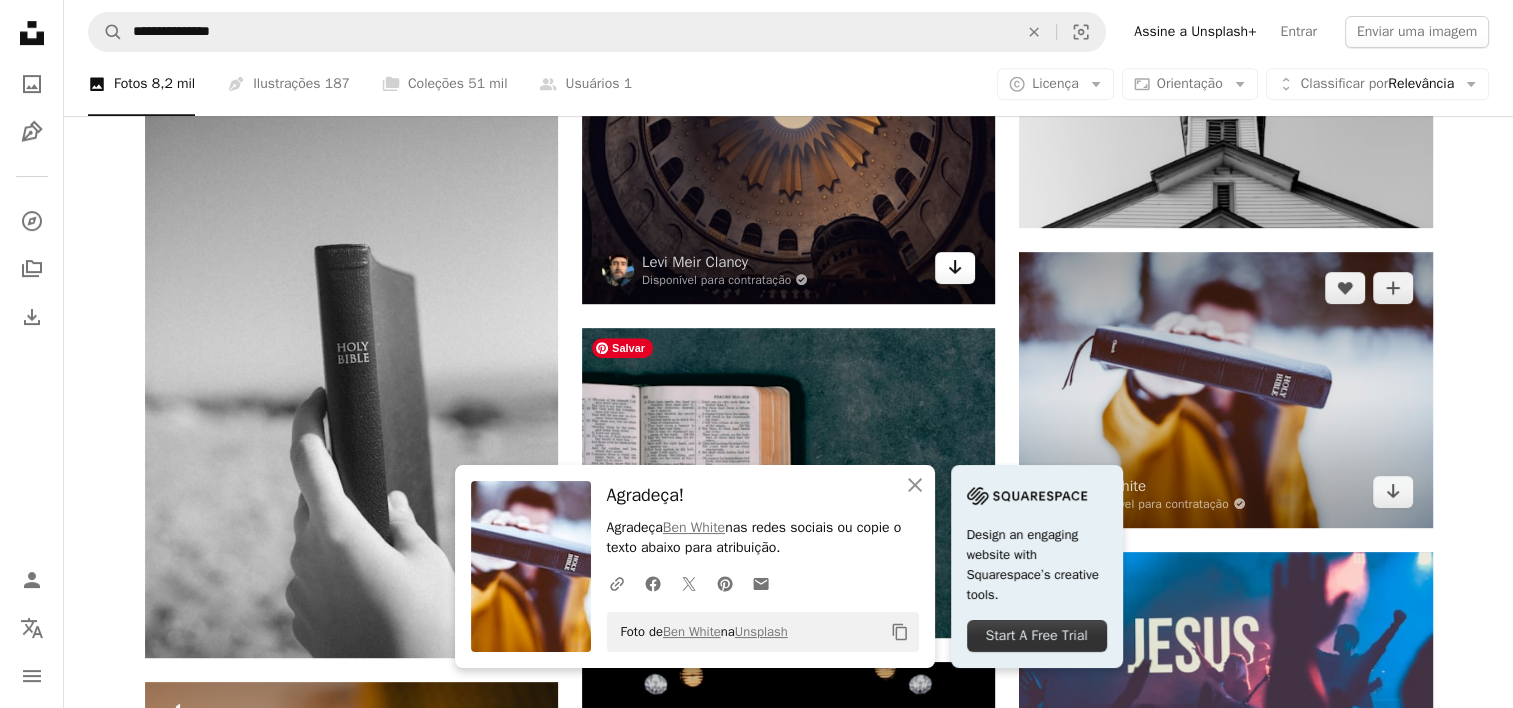 scroll, scrollTop: 884, scrollLeft: 0, axis: vertical 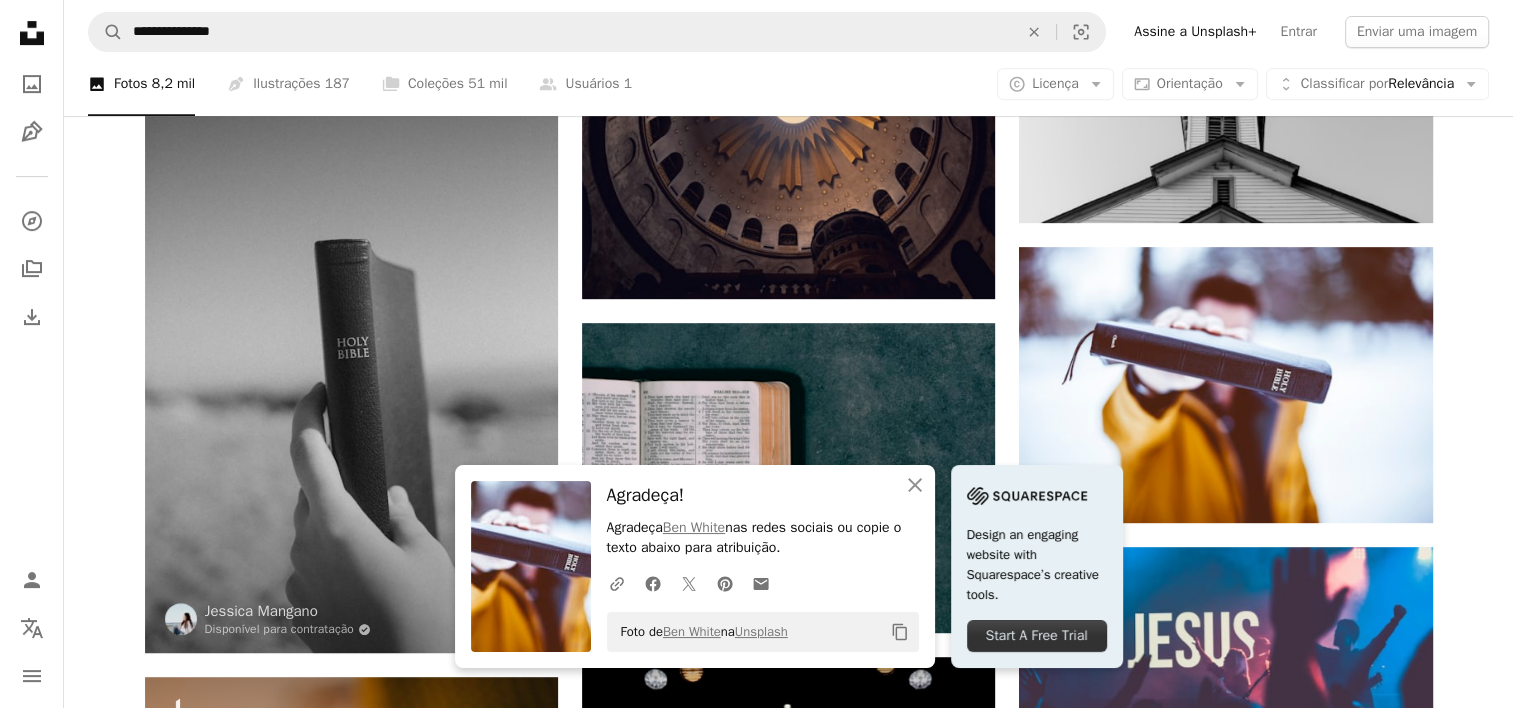 click on "Arrow pointing down" 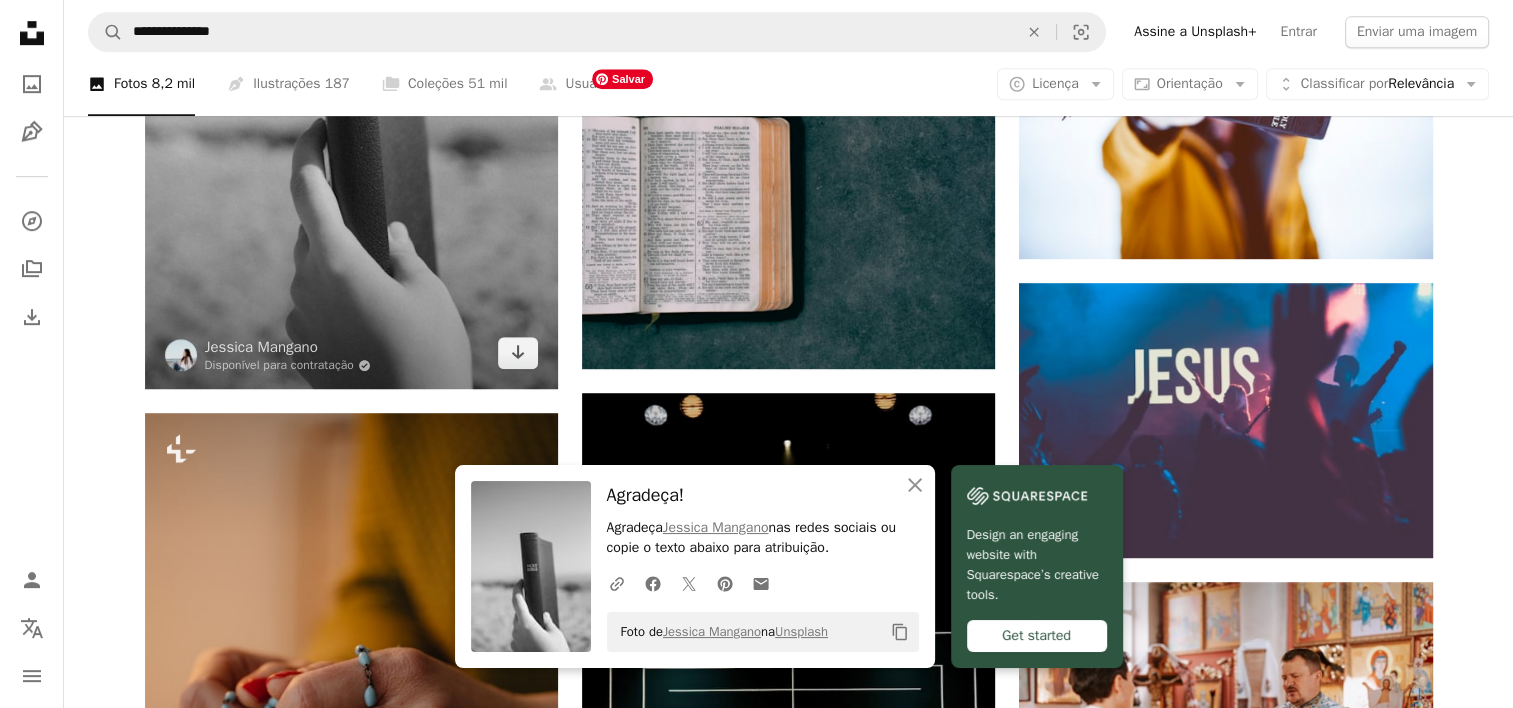 scroll, scrollTop: 1160, scrollLeft: 0, axis: vertical 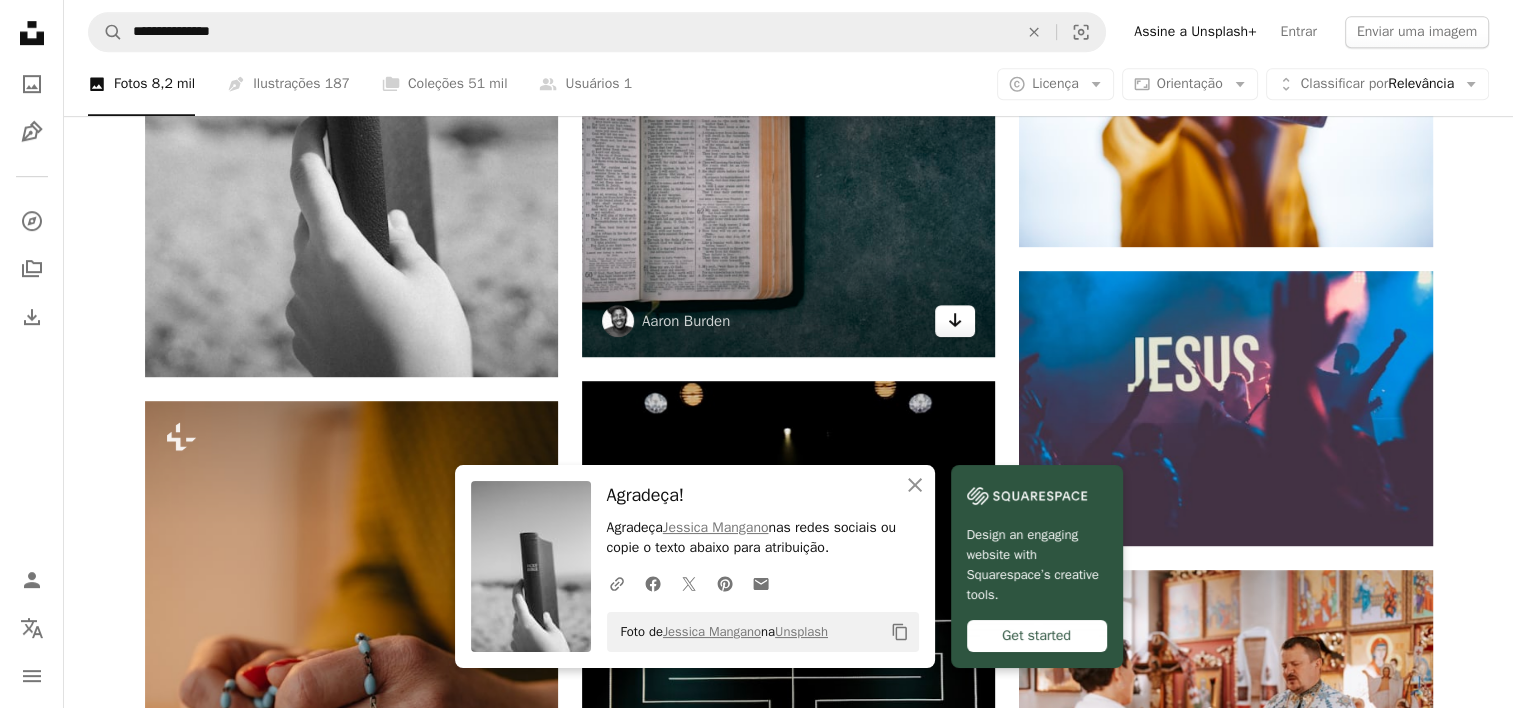 click 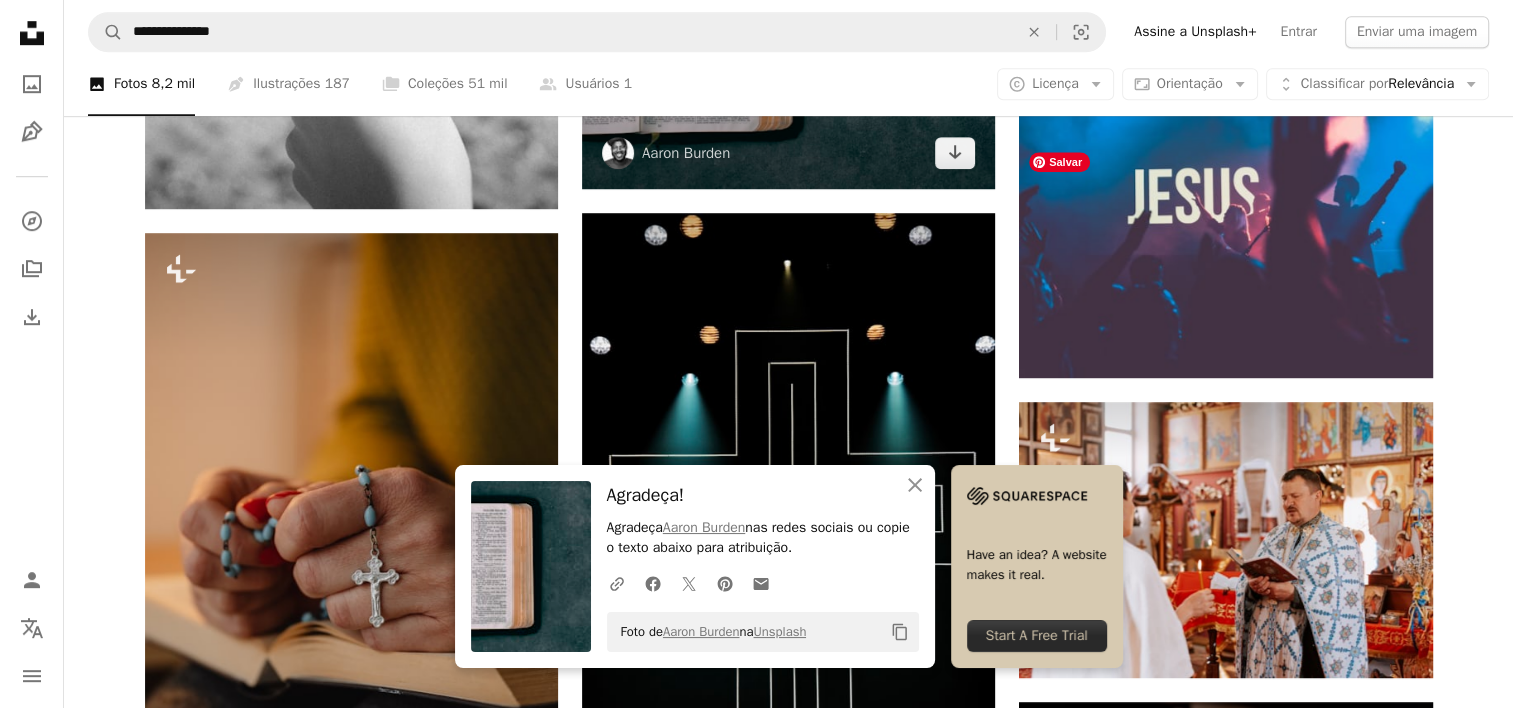 scroll, scrollTop: 1332, scrollLeft: 0, axis: vertical 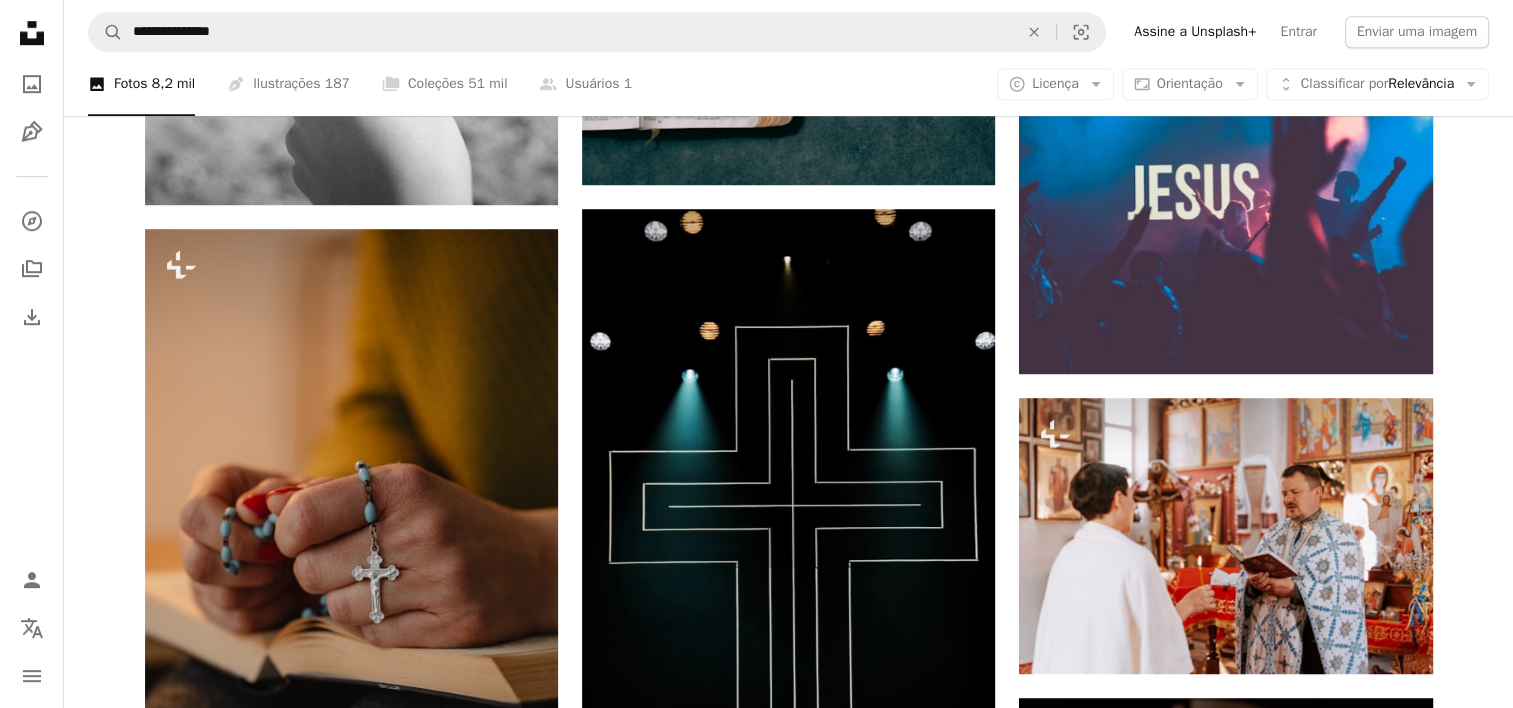 click on "Arrow pointing down" at bounding box center (1393, 937) 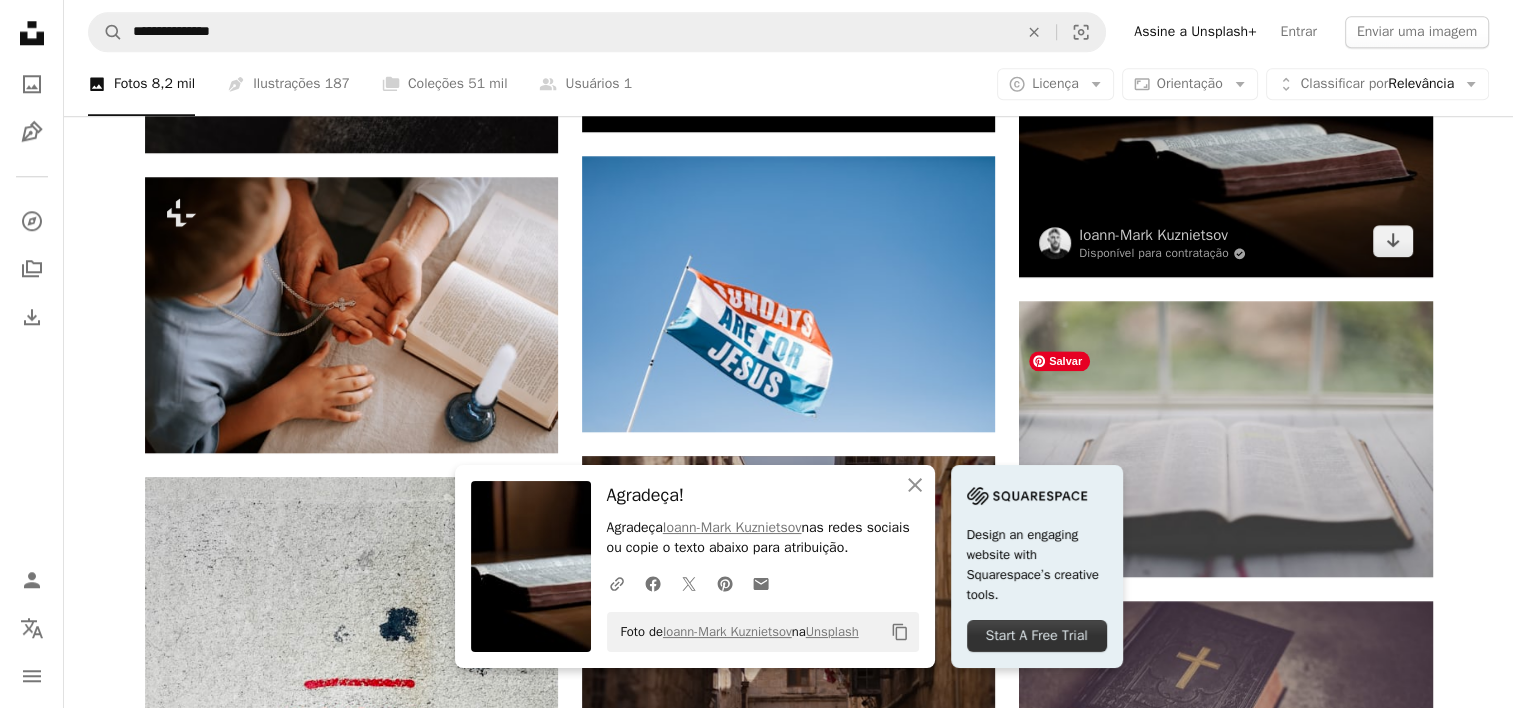 scroll, scrollTop: 2150, scrollLeft: 0, axis: vertical 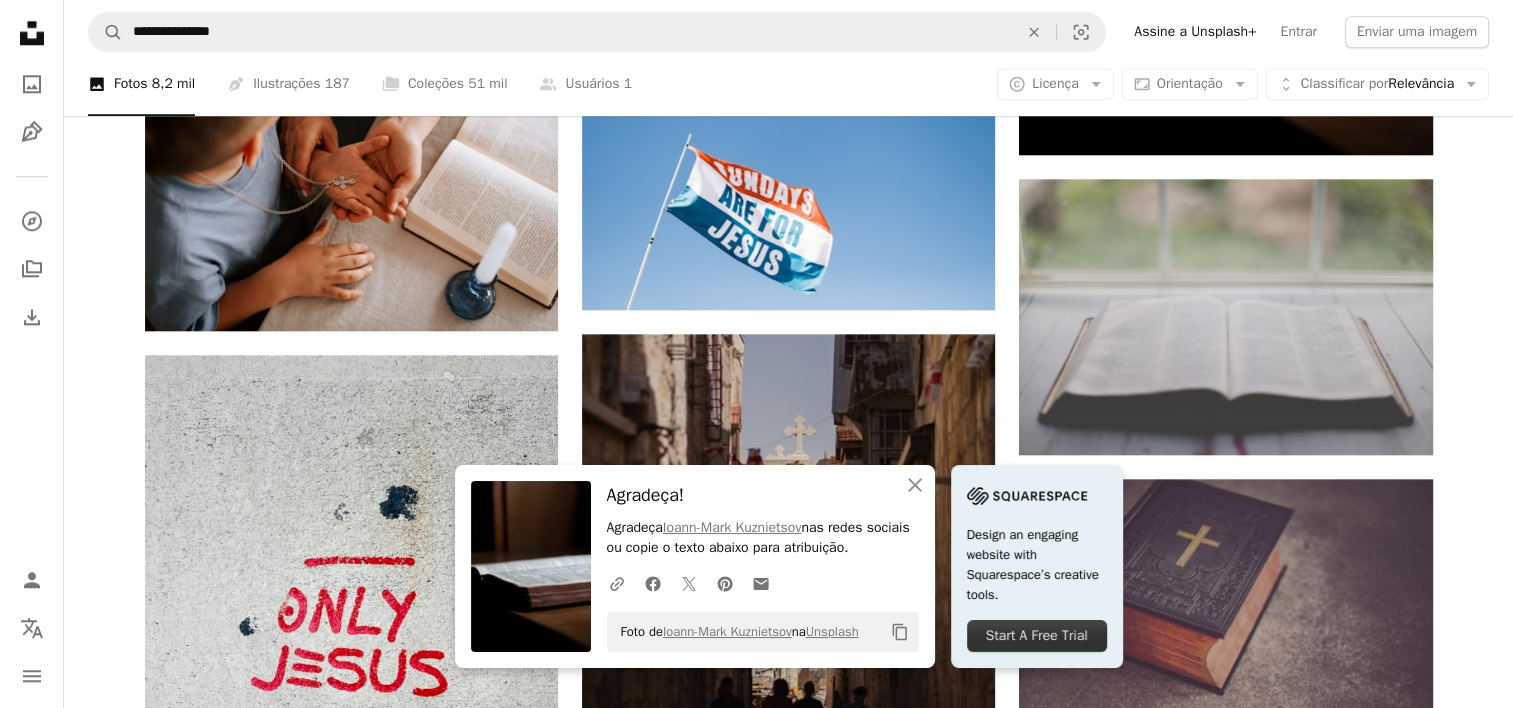 click on "Arrow pointing down" at bounding box center [1393, 1018] 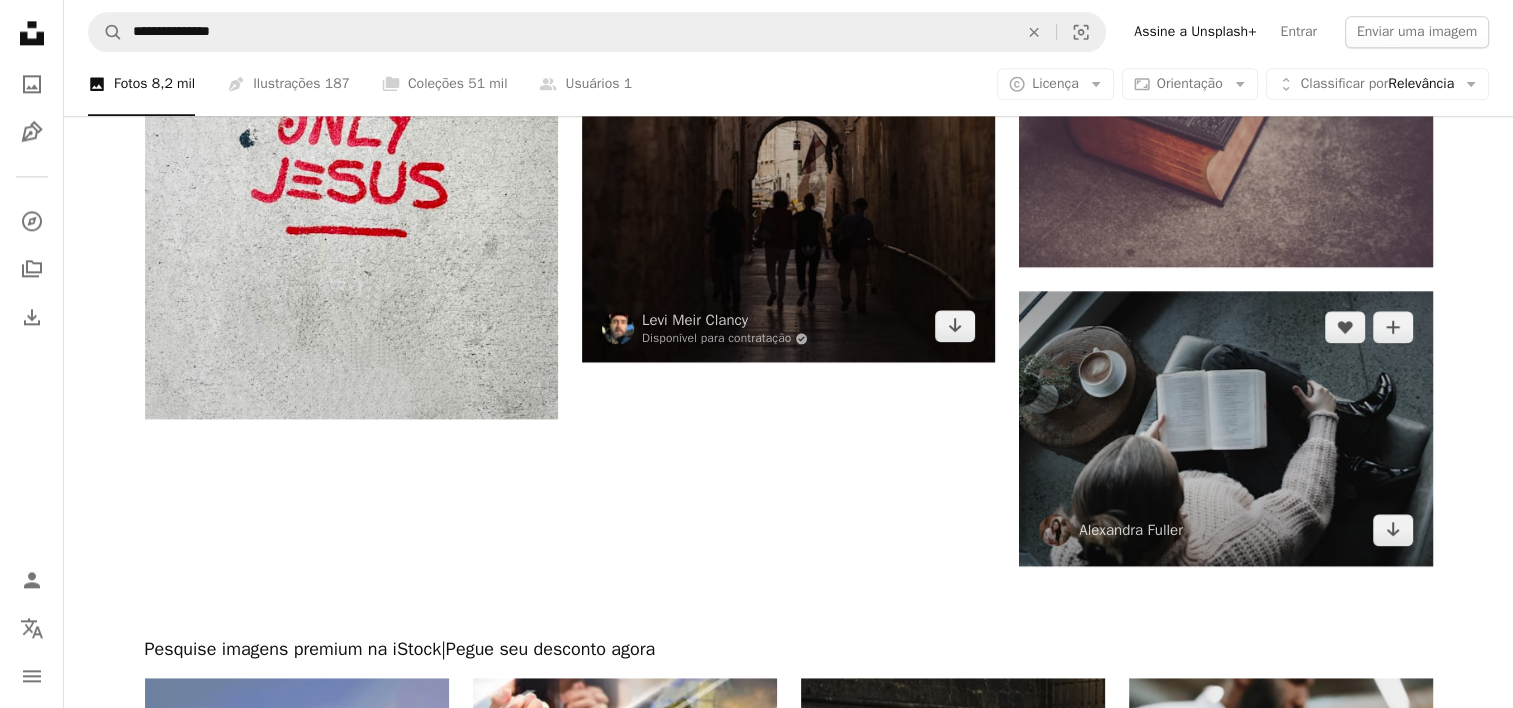 scroll, scrollTop: 2639, scrollLeft: 0, axis: vertical 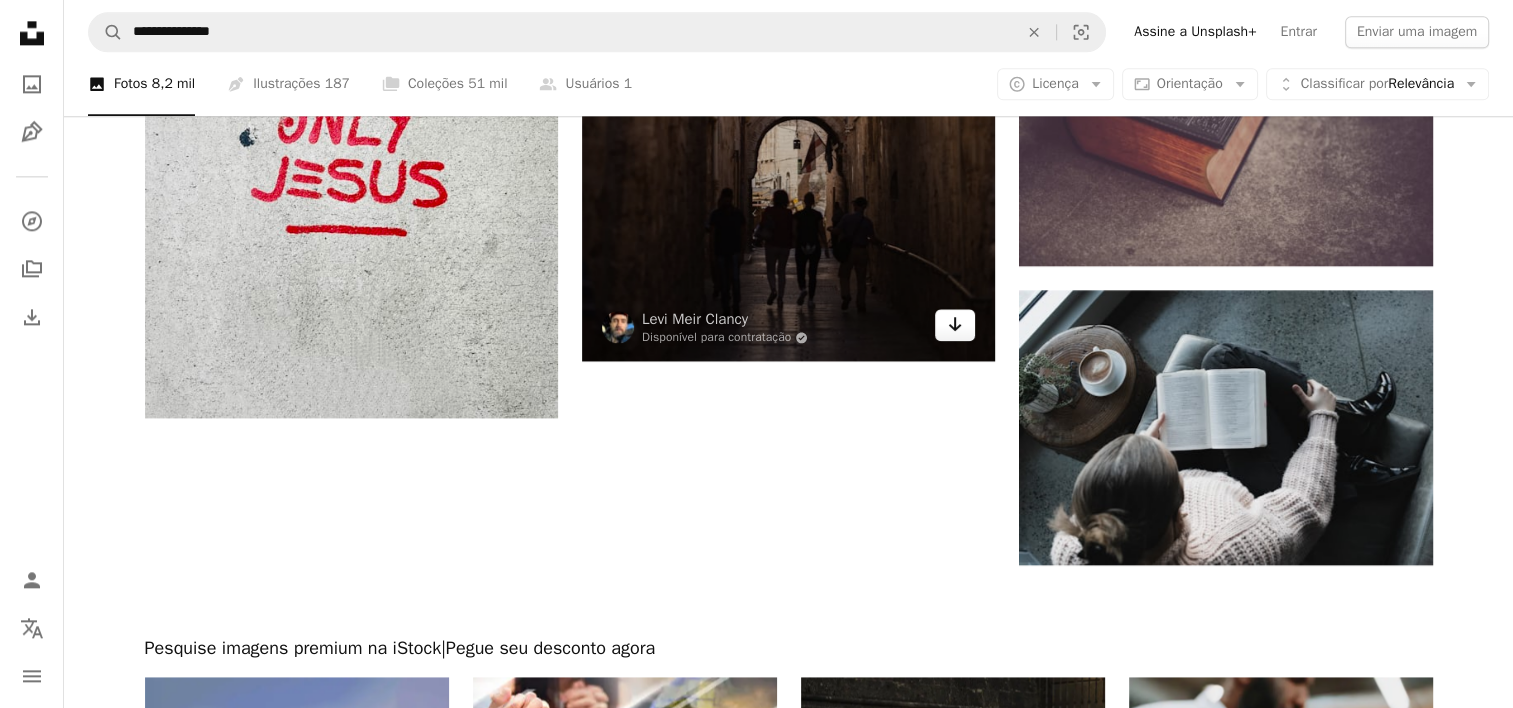 click on "Arrow pointing down" at bounding box center (955, 325) 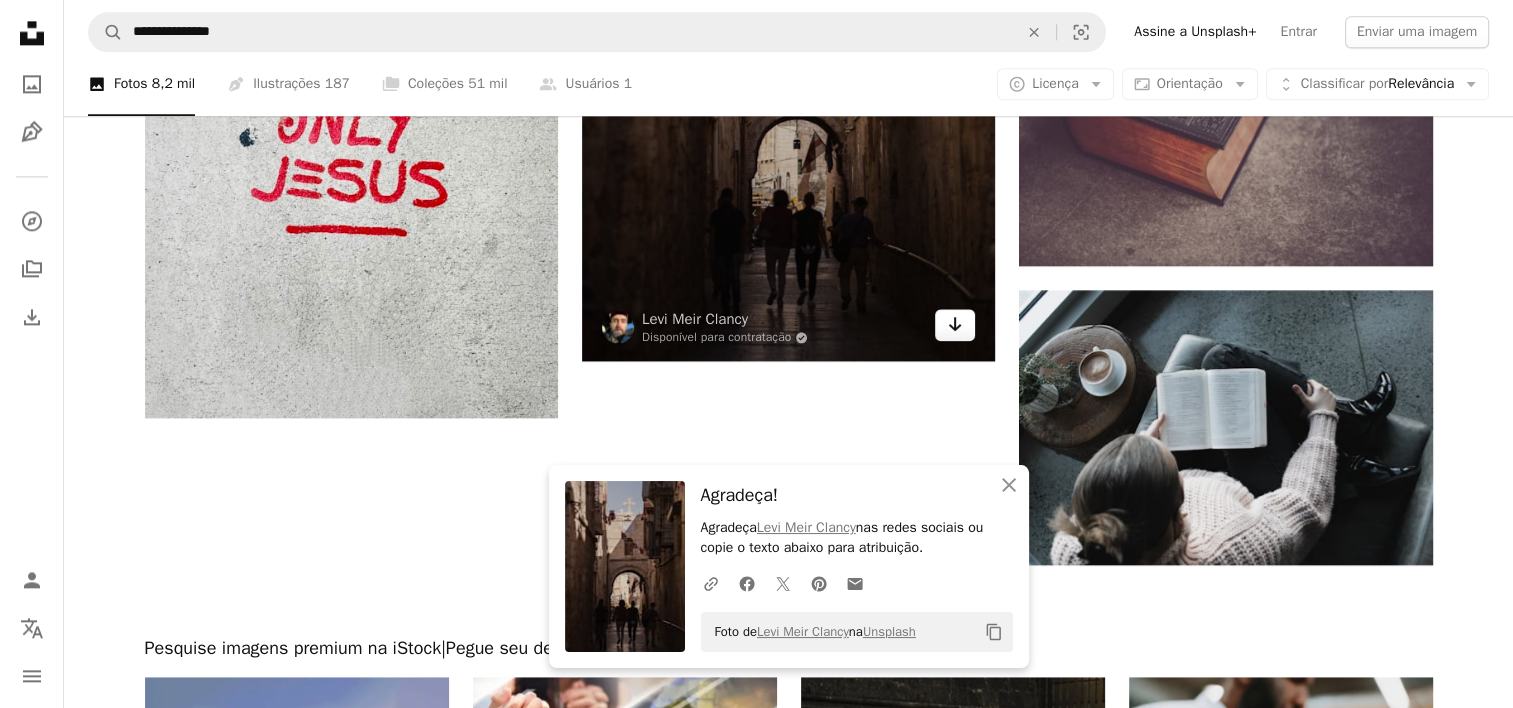 scroll, scrollTop: 2794, scrollLeft: 0, axis: vertical 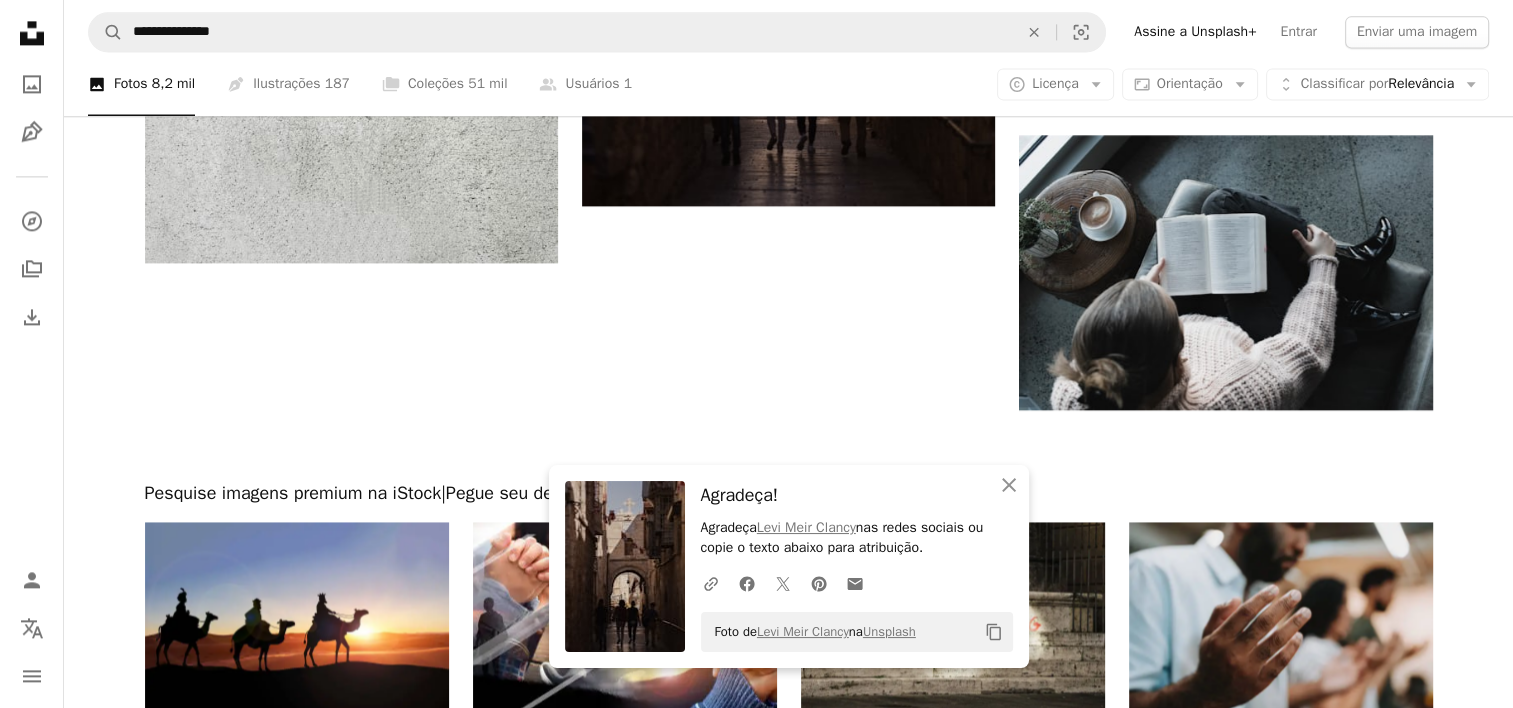 click on "Carregar mais" at bounding box center [789, 1063] 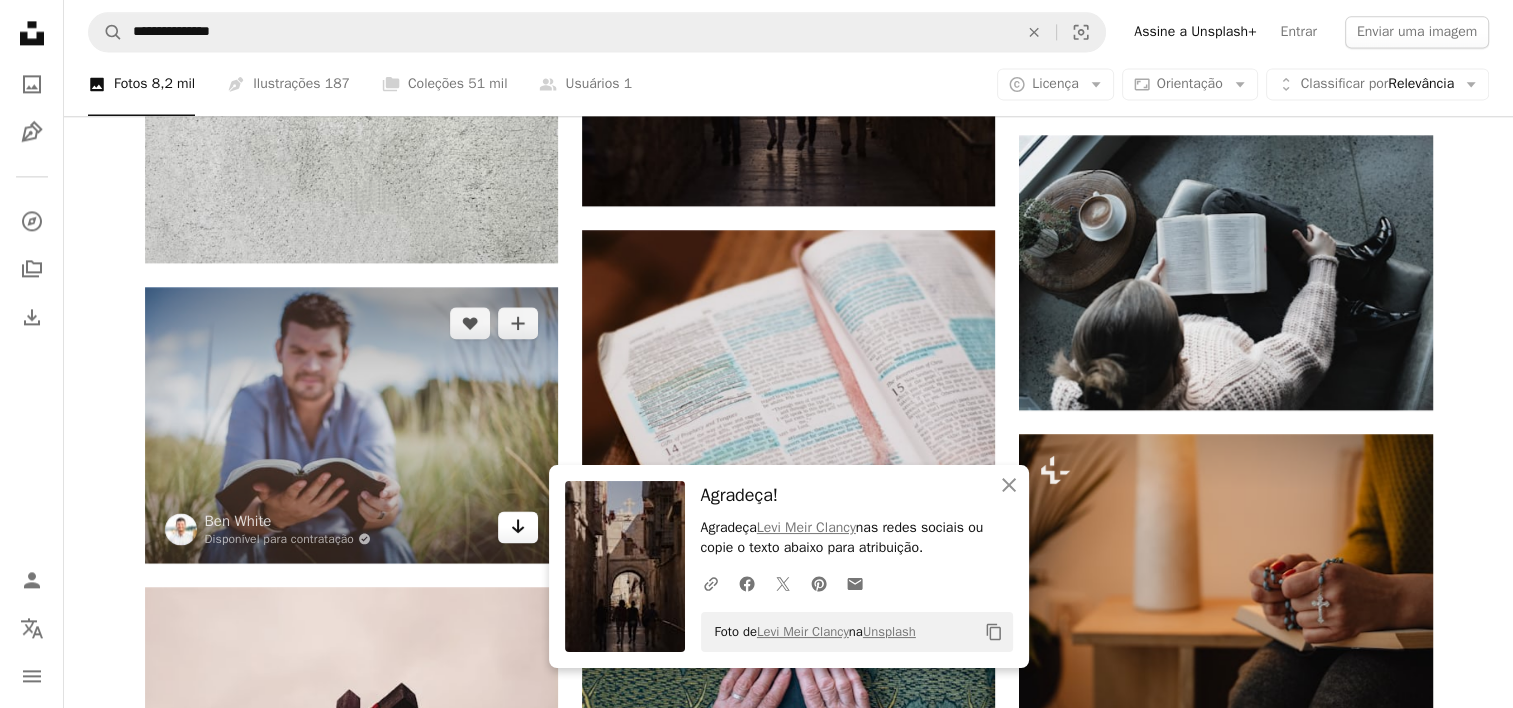 click on "Arrow pointing down" 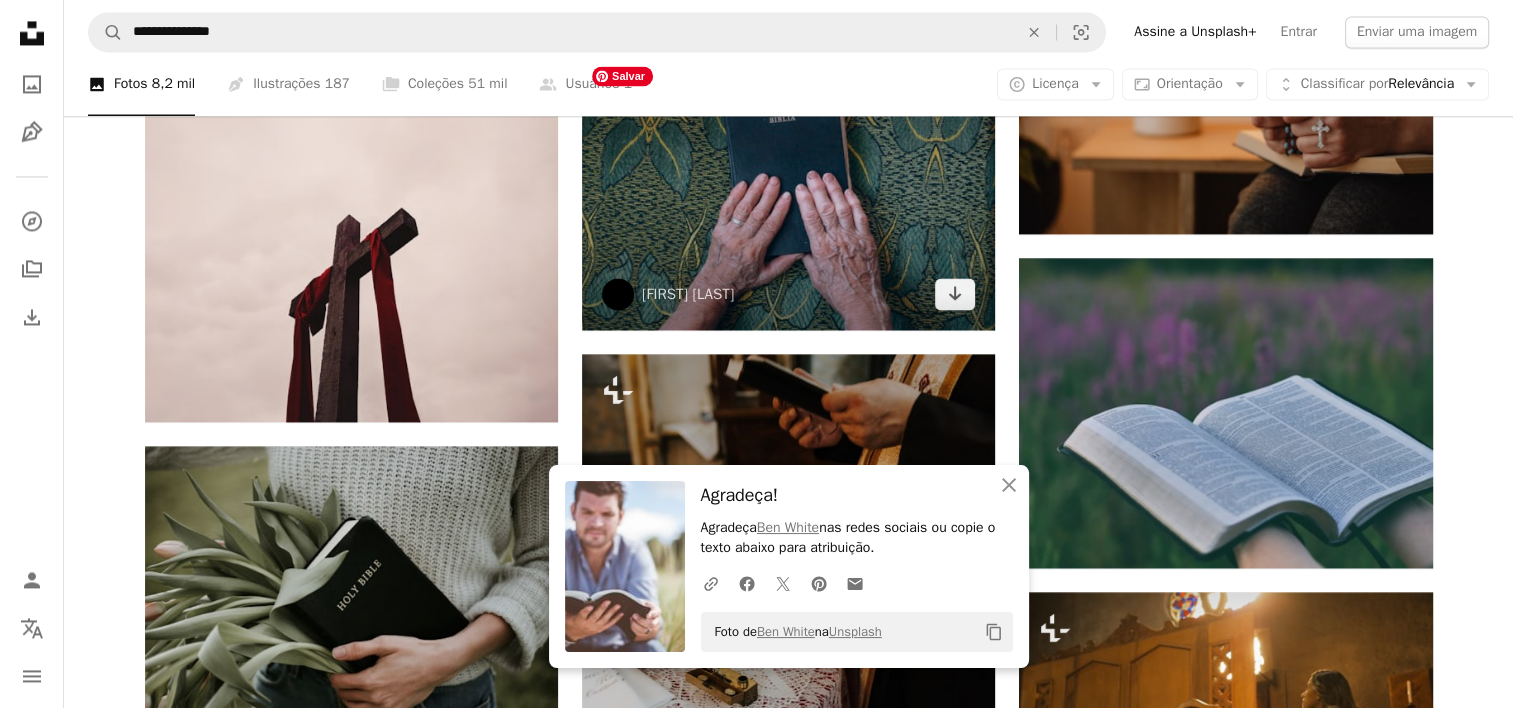 scroll, scrollTop: 3271, scrollLeft: 0, axis: vertical 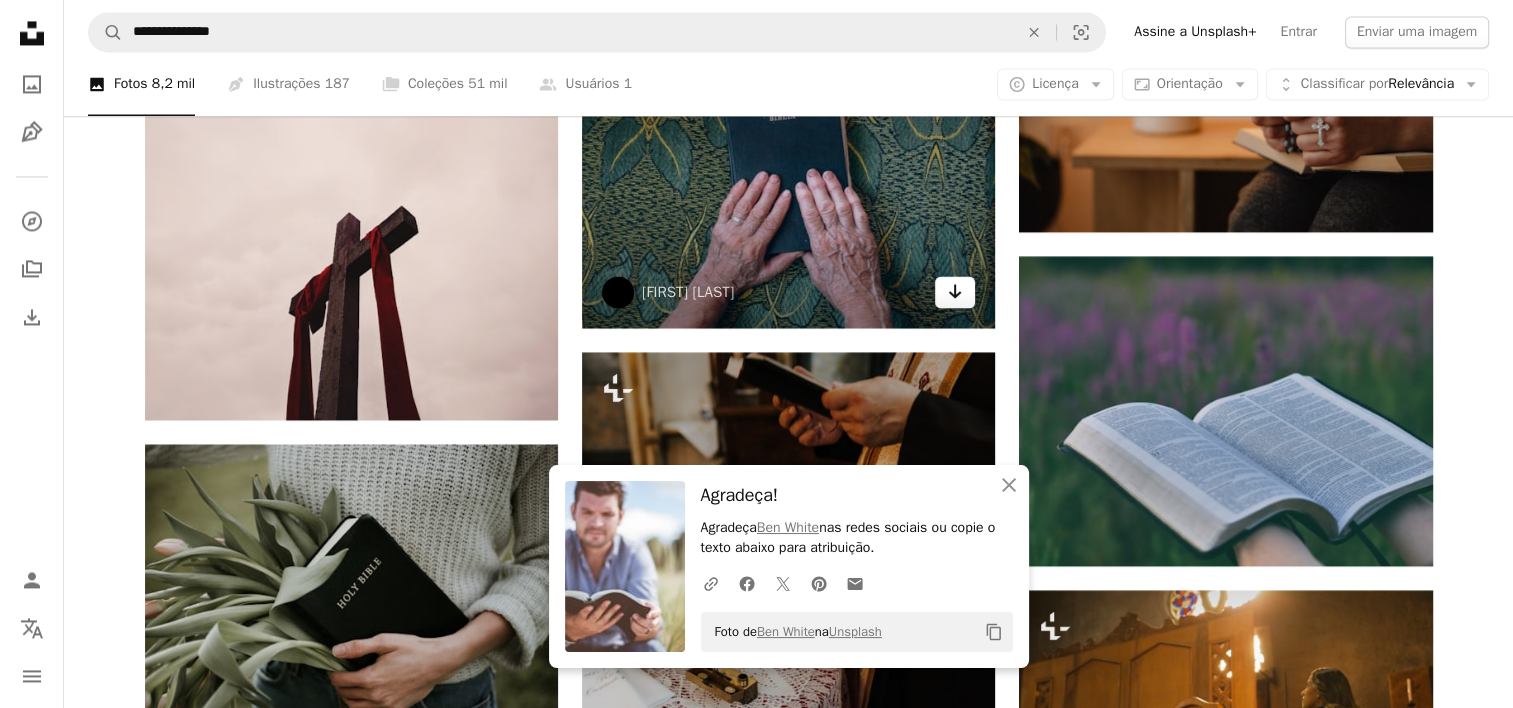 click on "Arrow pointing down" at bounding box center [955, 292] 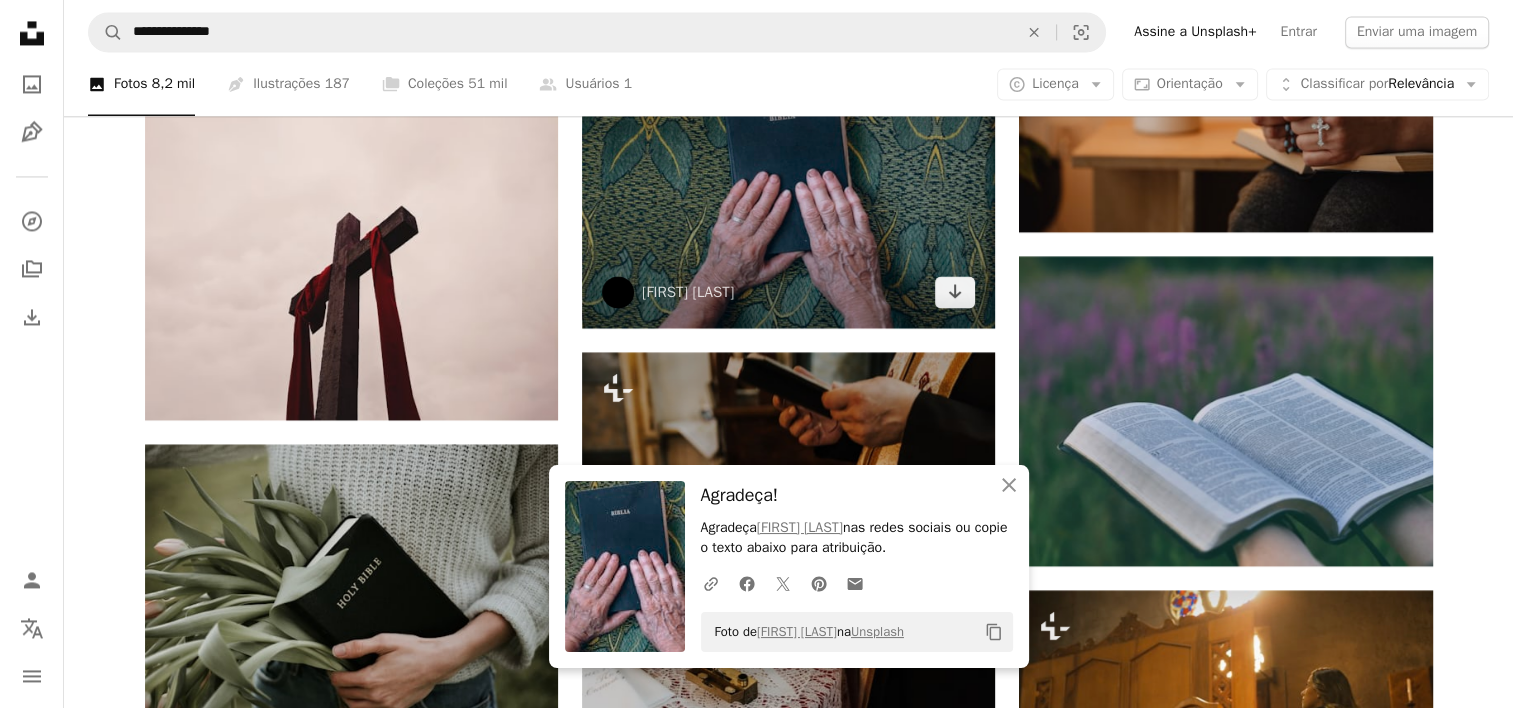 scroll, scrollTop: 3433, scrollLeft: 0, axis: vertical 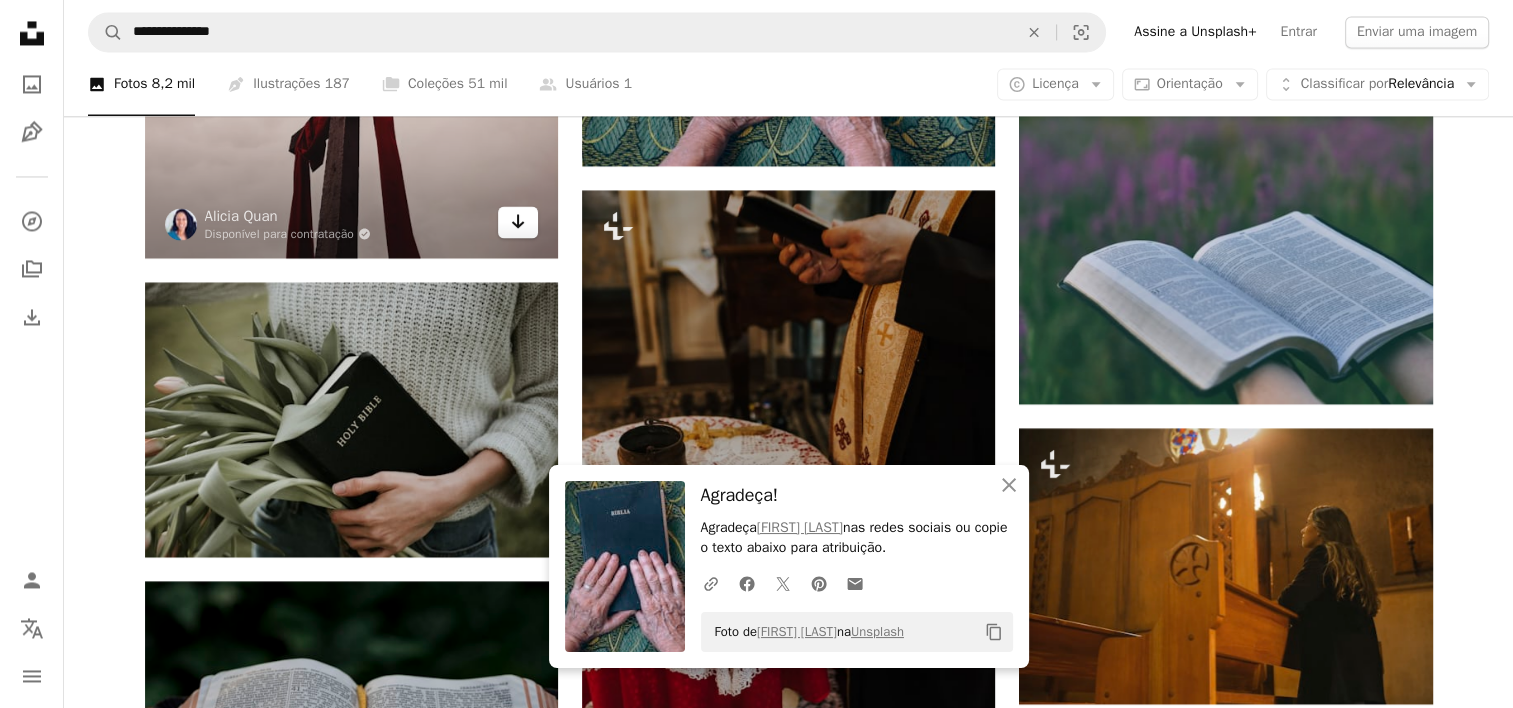click on "Arrow pointing down" at bounding box center [518, 222] 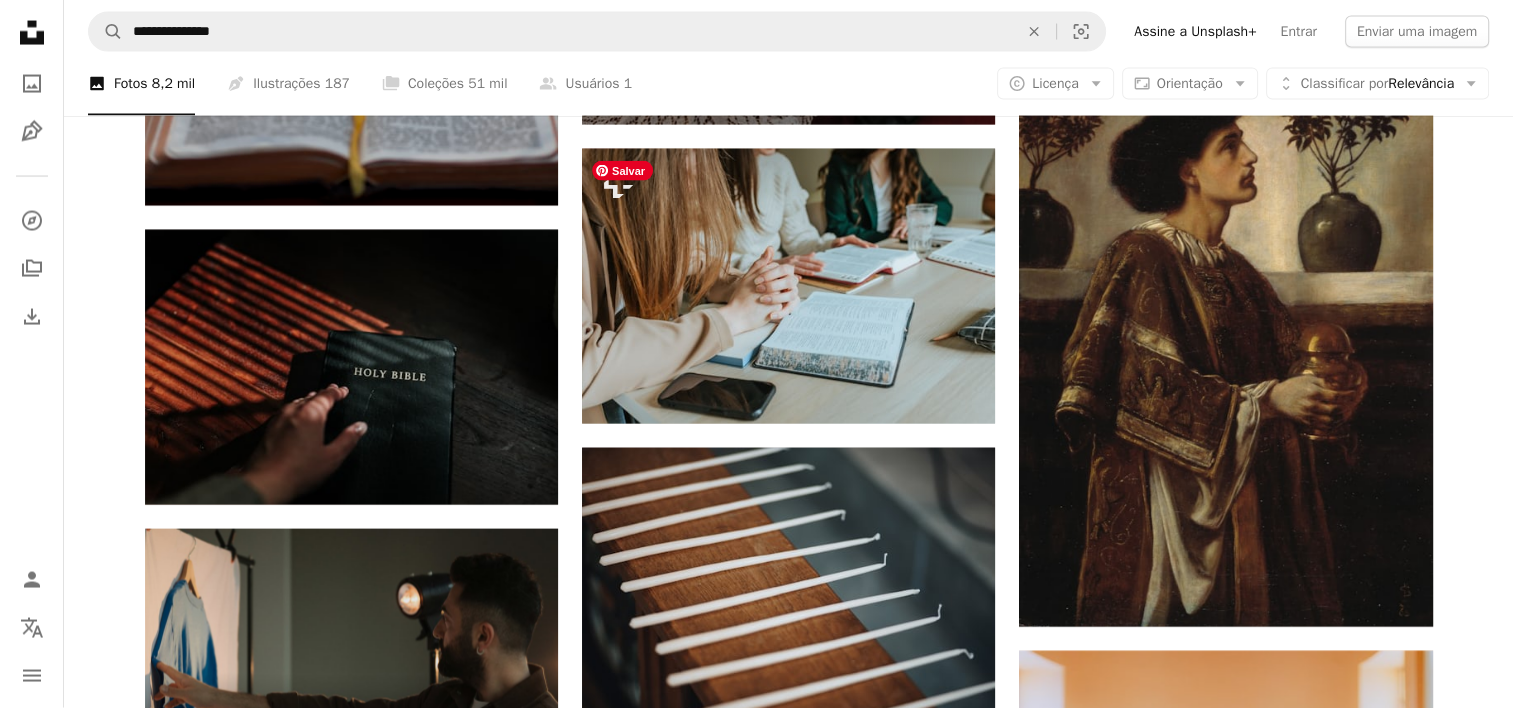 scroll, scrollTop: 4119, scrollLeft: 0, axis: vertical 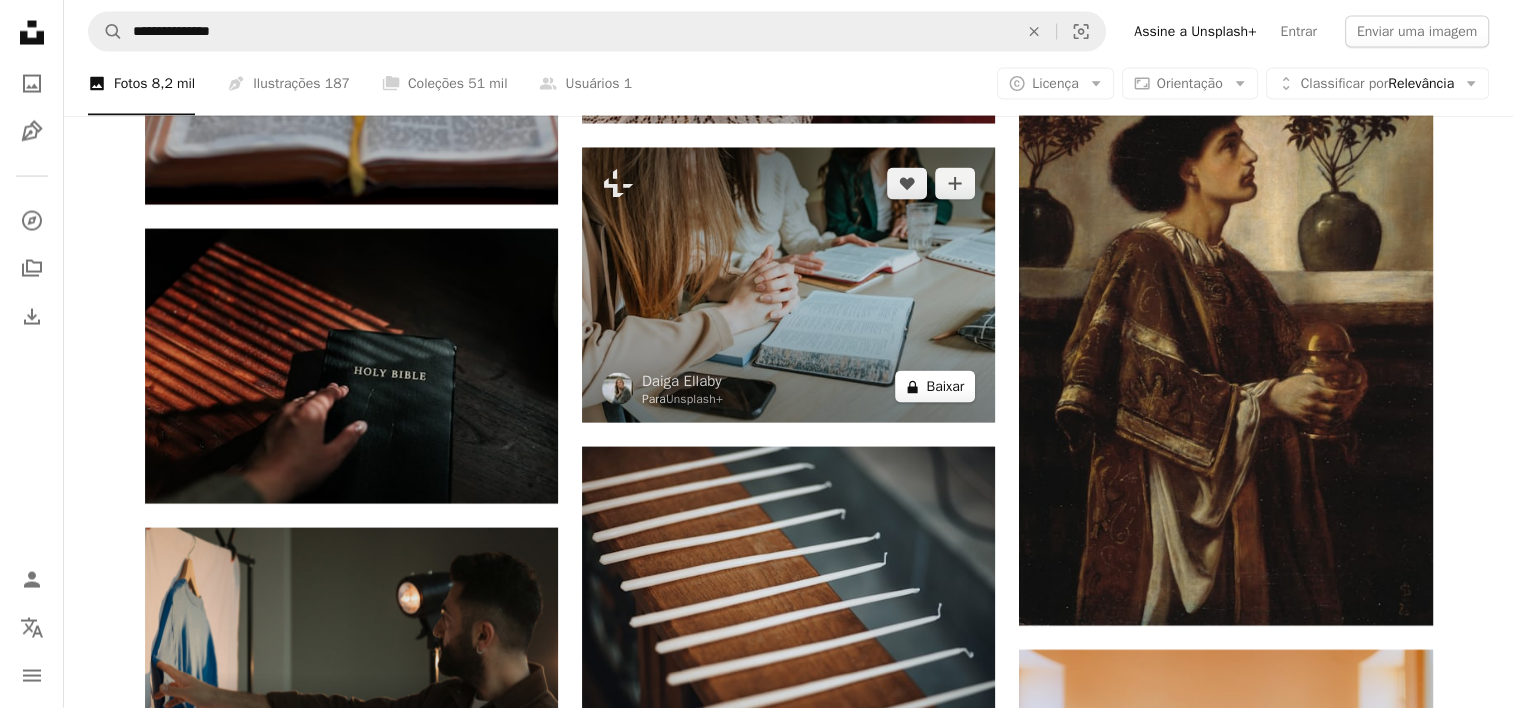 click on "A lock   Baixar" at bounding box center [935, 387] 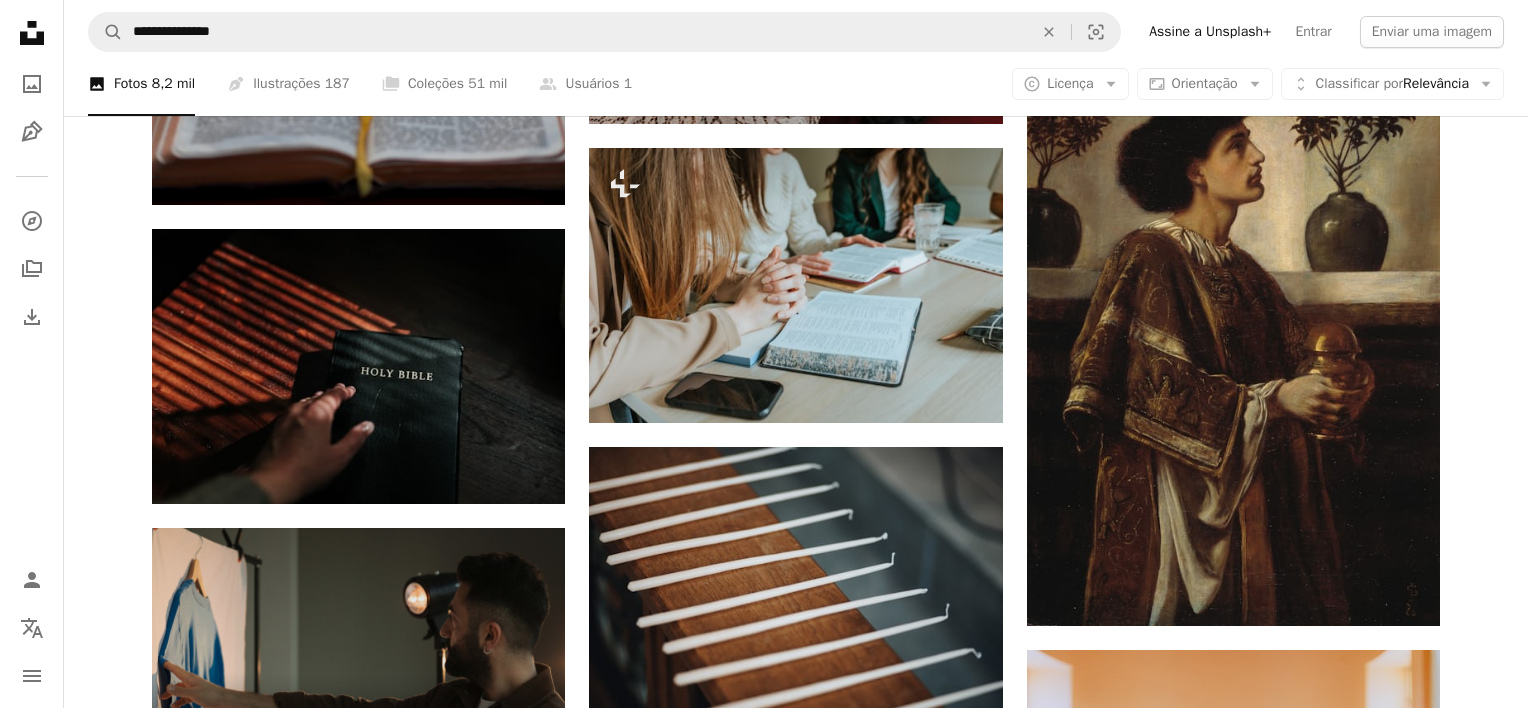 click on "An X shape Imagens premium, prontas para usar. Obtenha acesso ilimitado. A plus sign Conteúdo para associados adicionado mensalmente A plus sign Downloads royalty-free ilimitados A plus sign Ilustrações  Lançamento A plus sign Proteções legais aprimoradas anual 66%  de desconto mensal $ 12   $ 4 USD por mês * Assine a  Unsplash+ *Quando pago anualmente, faturamento antecipado de  $ 48 Mais impostos aplicáveis. Renovação automática. Cancele quando quiser." at bounding box center [764, 5519] 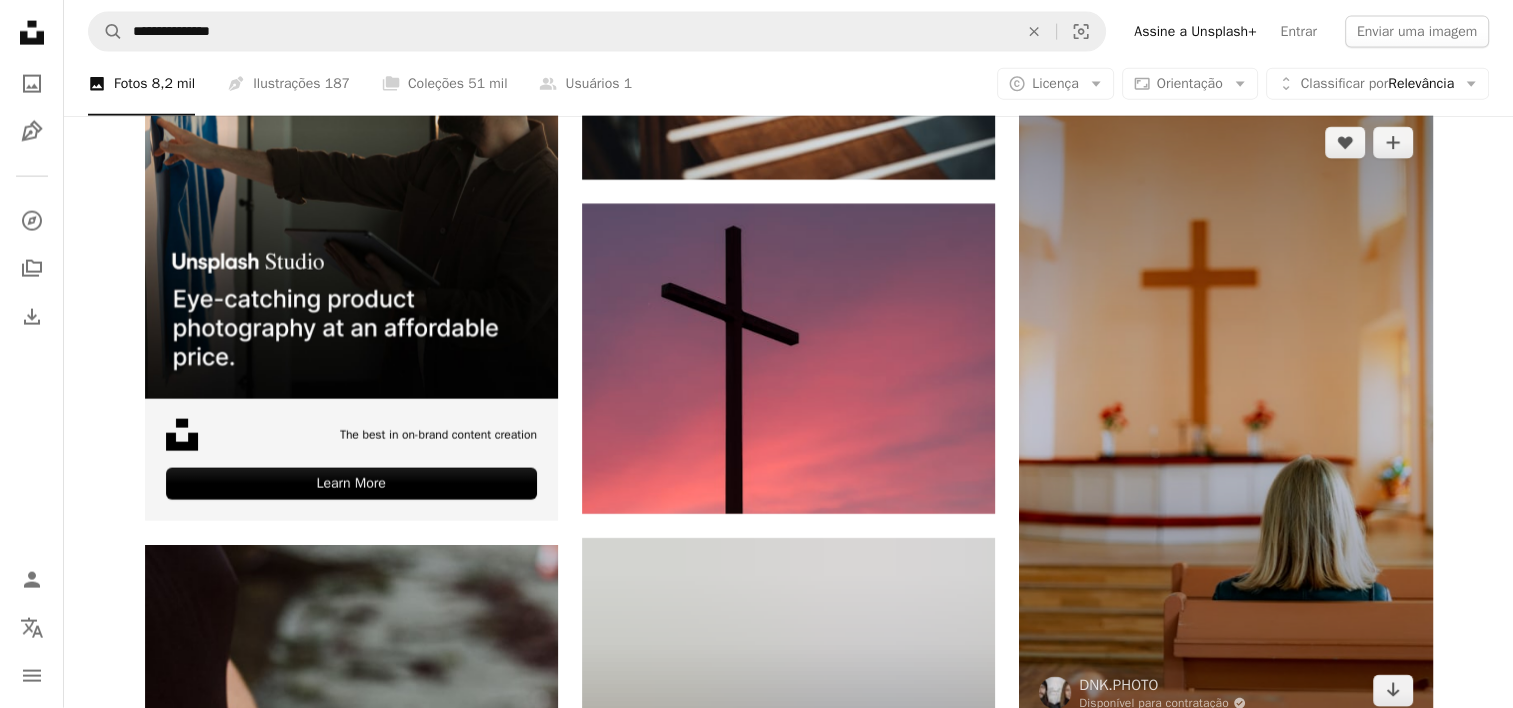 scroll, scrollTop: 4674, scrollLeft: 0, axis: vertical 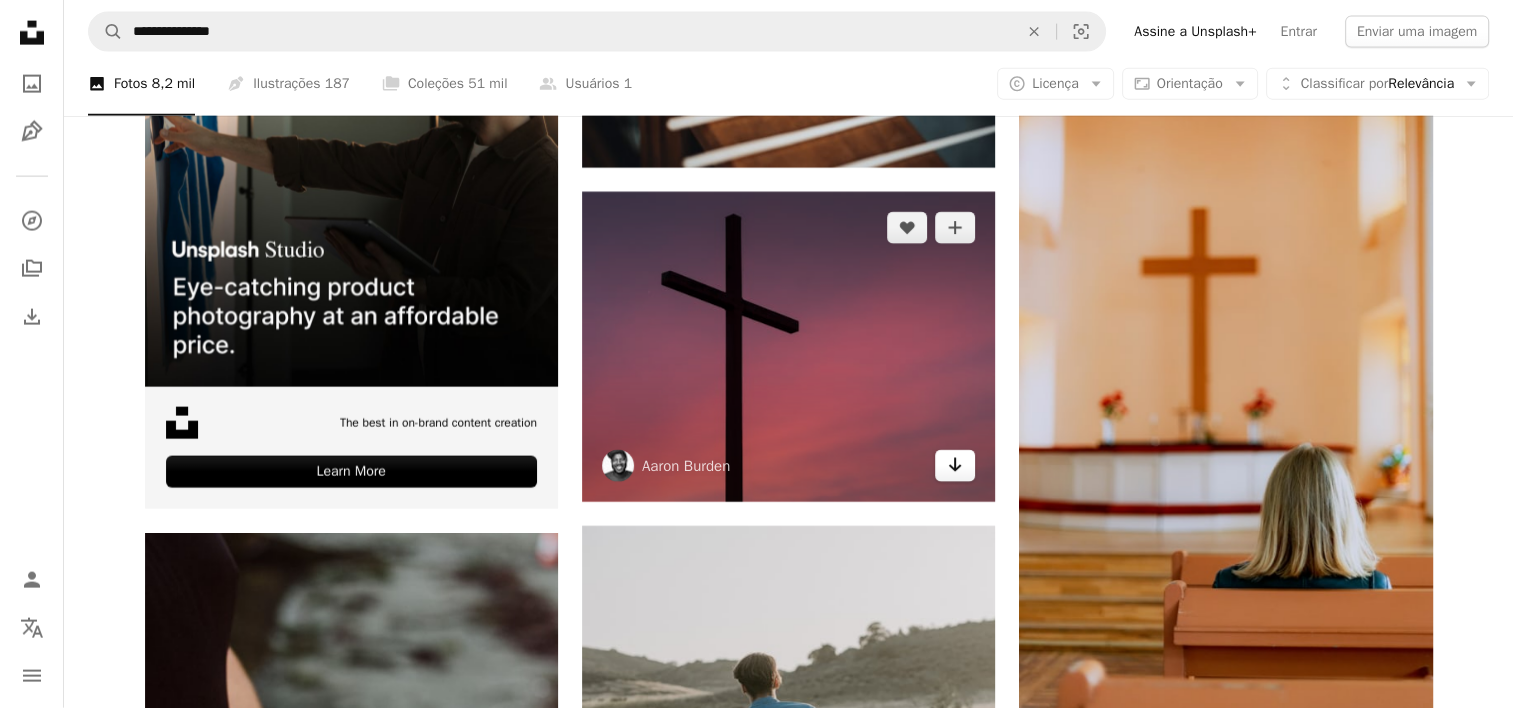 click on "Arrow pointing down" 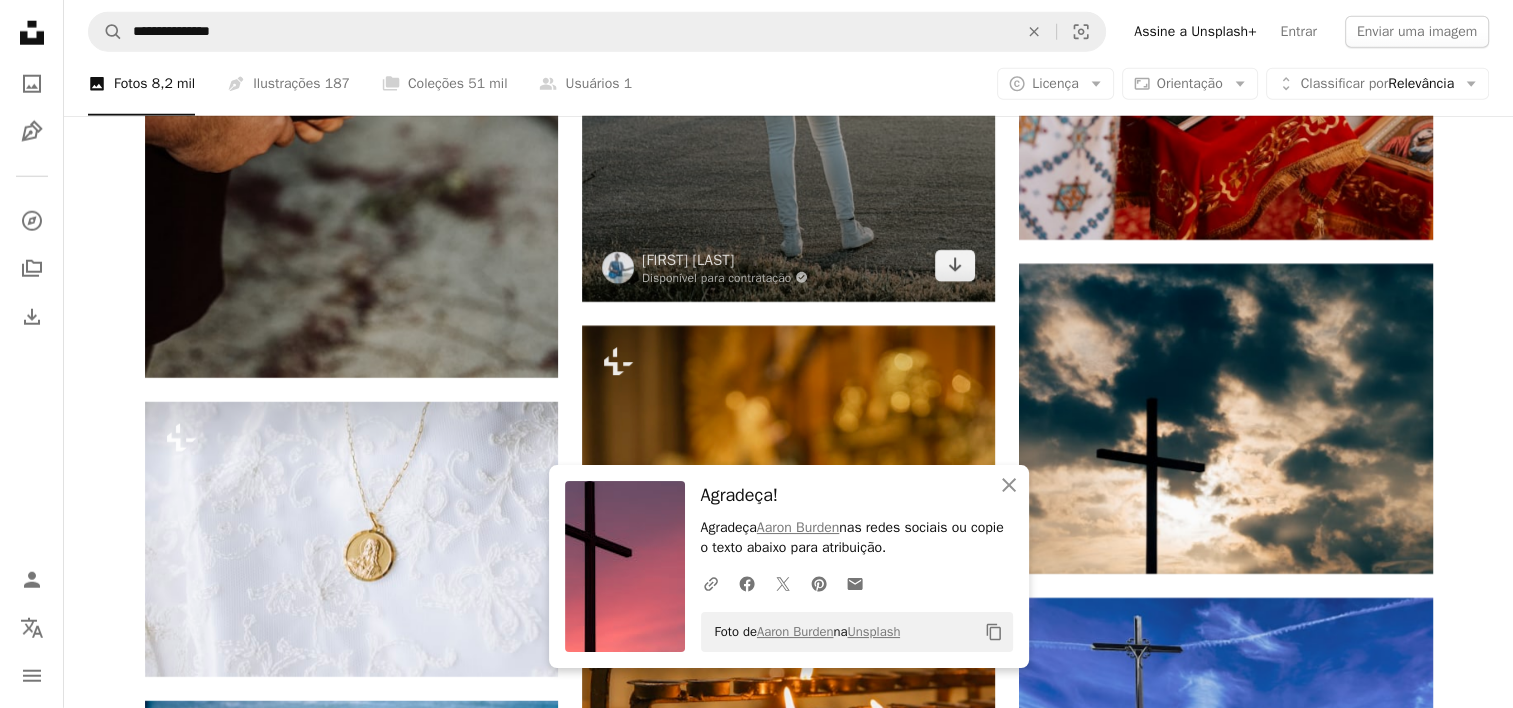 scroll, scrollTop: 5456, scrollLeft: 0, axis: vertical 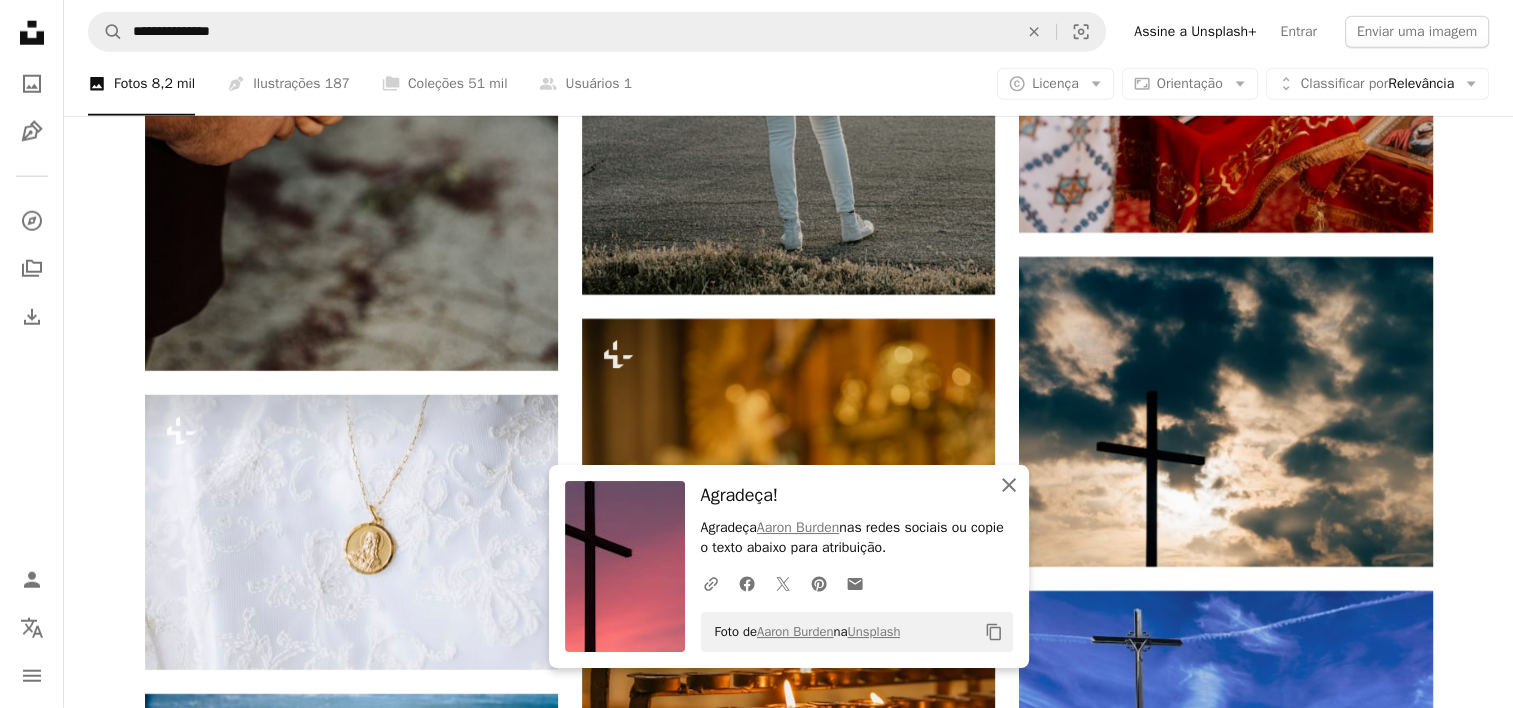click on "An X shape" 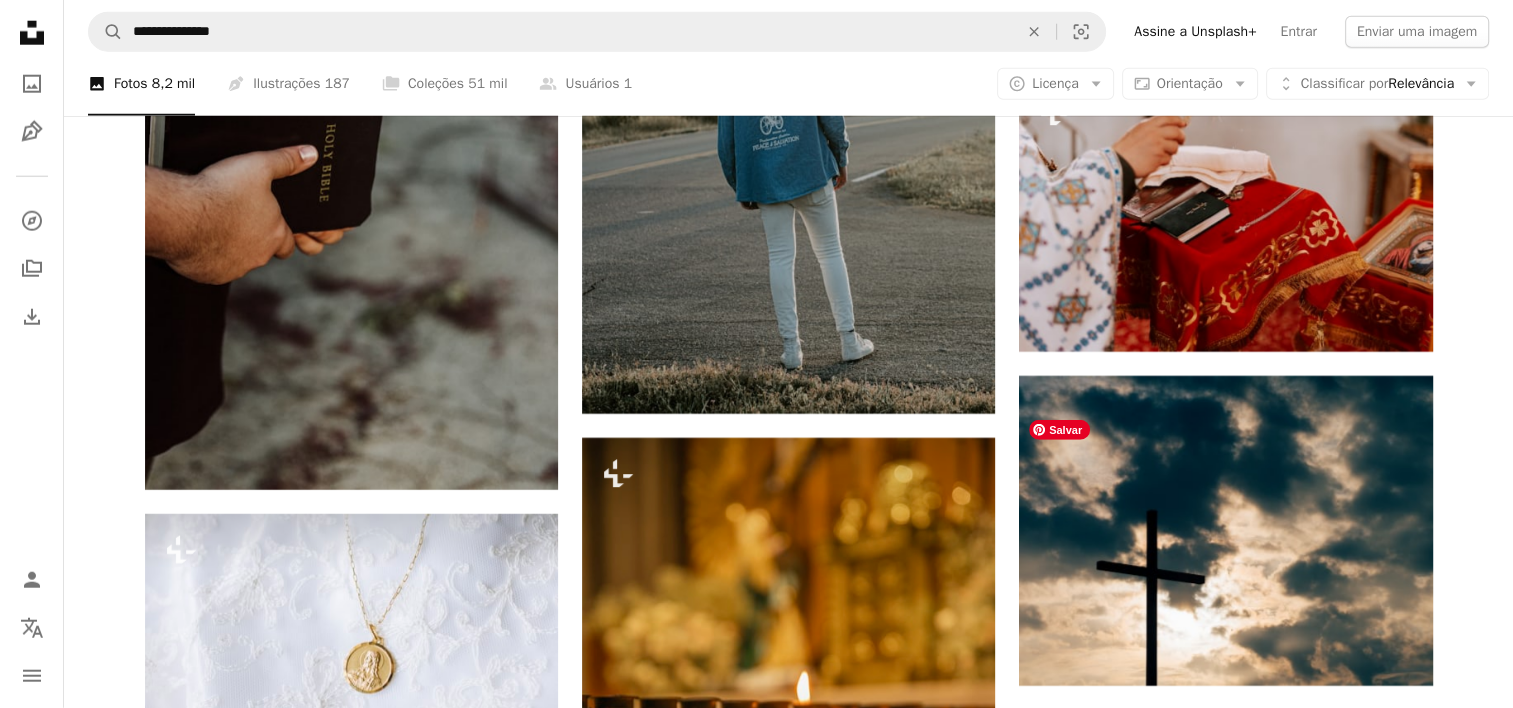 scroll, scrollTop: 5338, scrollLeft: 0, axis: vertical 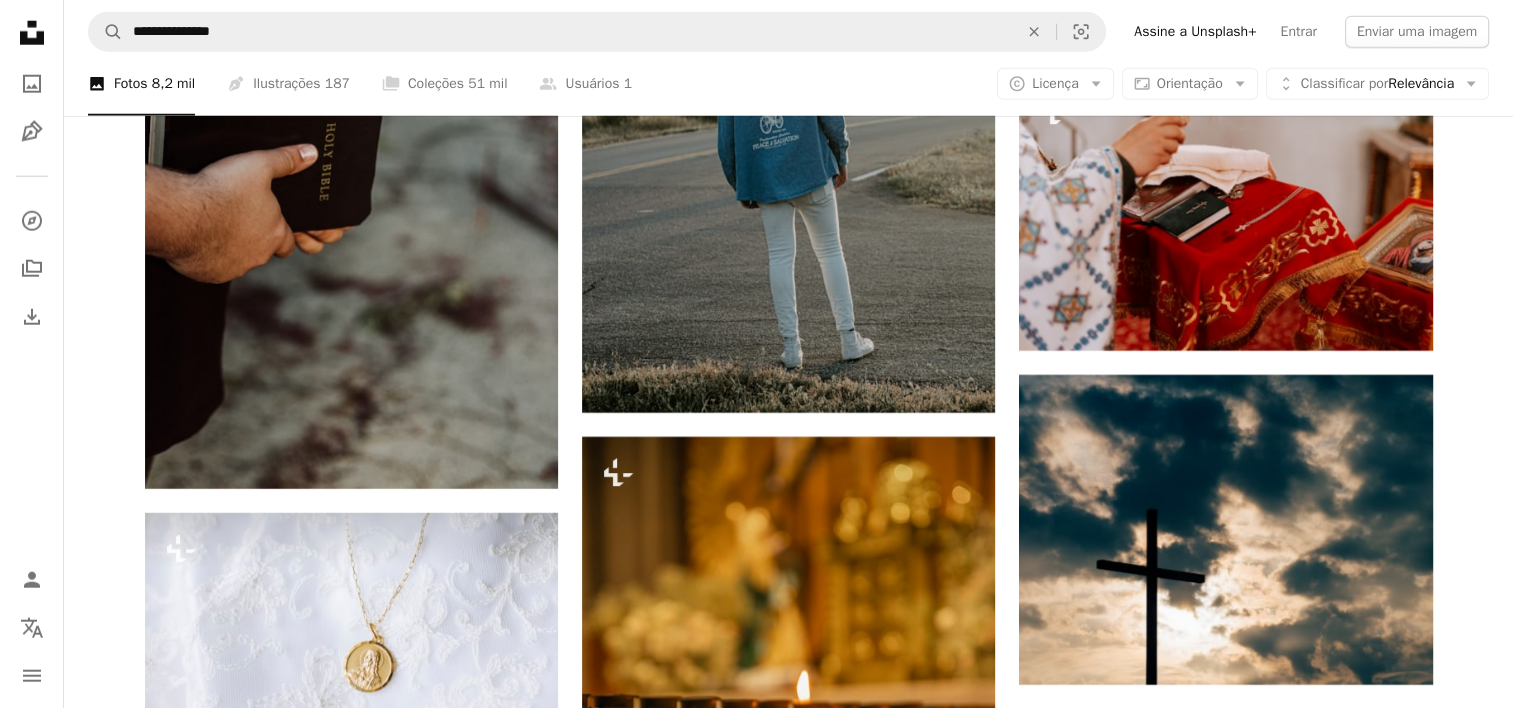 click on "Arrow pointing down" 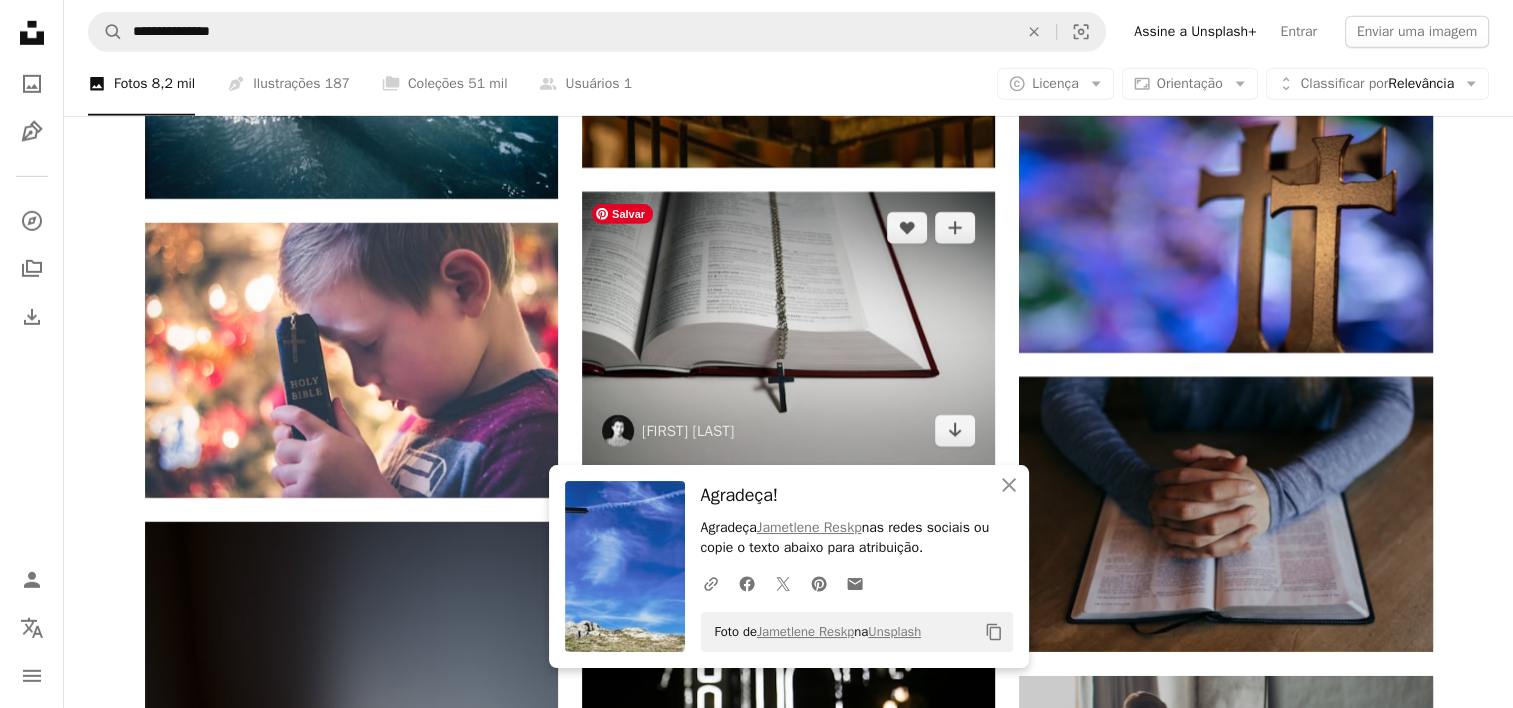 scroll, scrollTop: 6347, scrollLeft: 0, axis: vertical 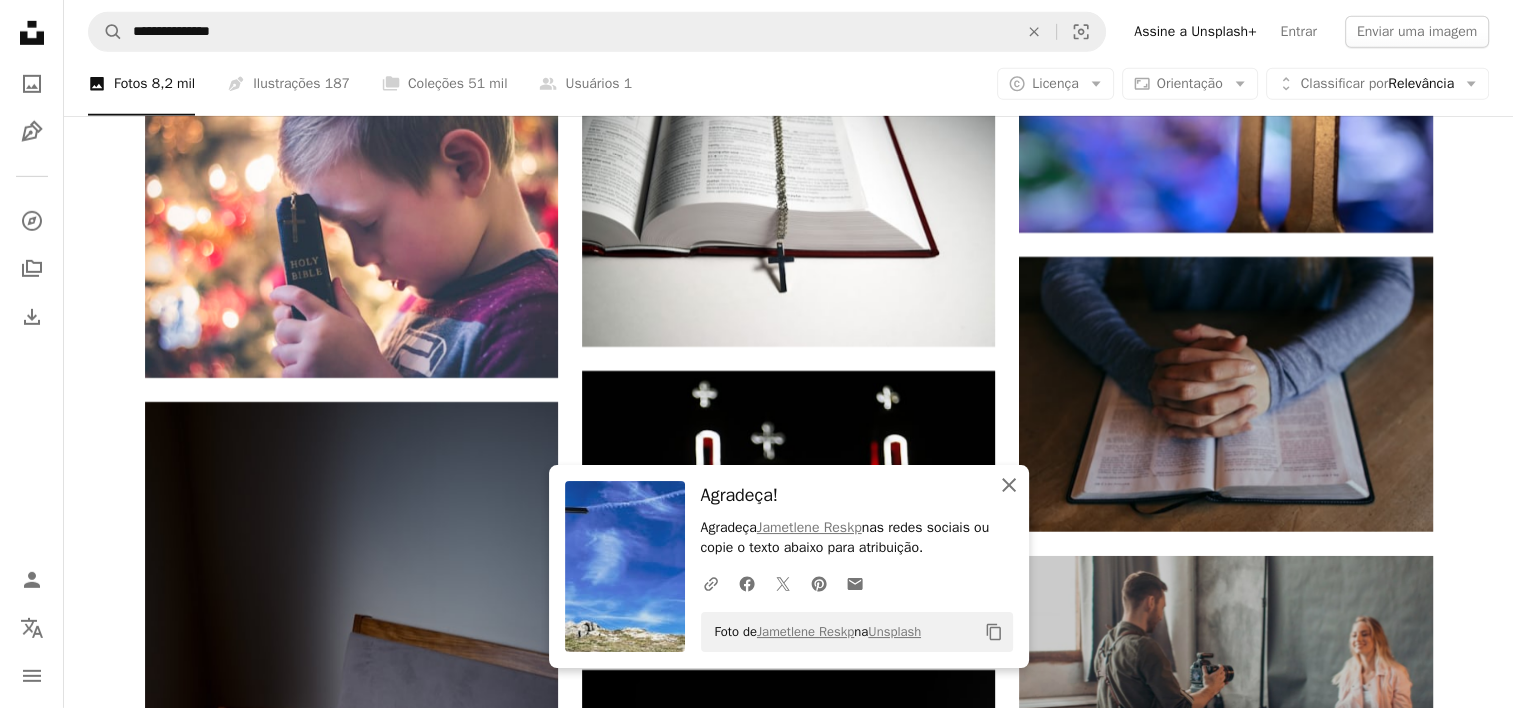 click on "An X shape" 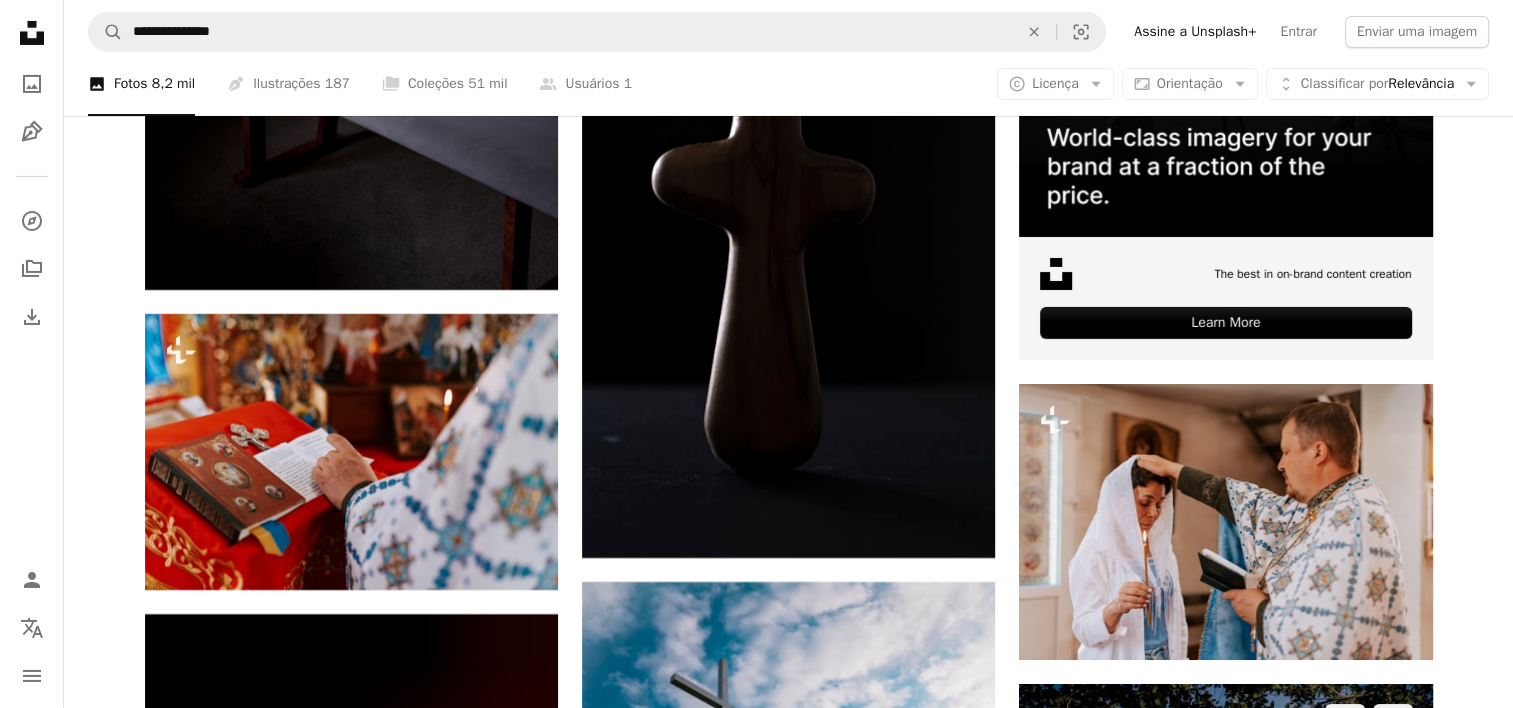 scroll, scrollTop: 7155, scrollLeft: 0, axis: vertical 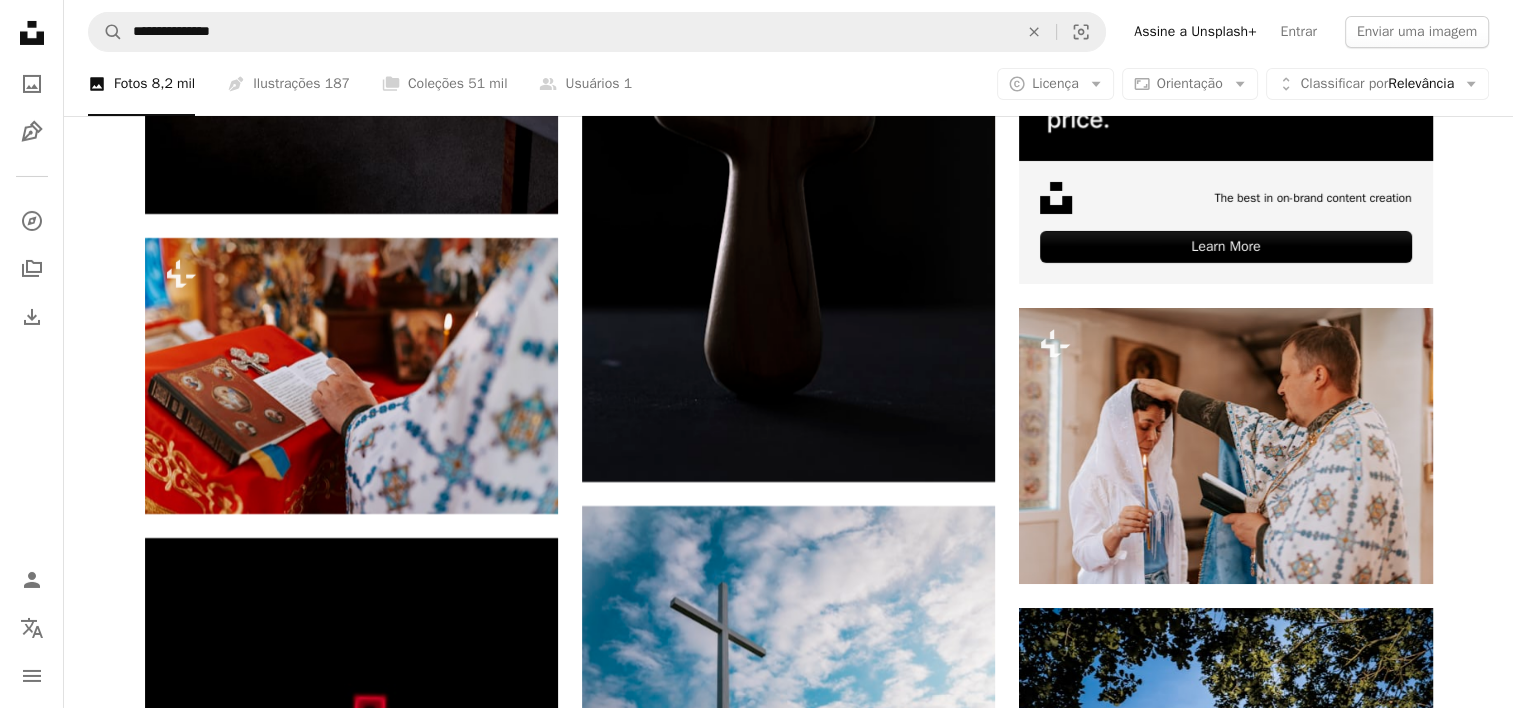 click on "Arrow pointing down" 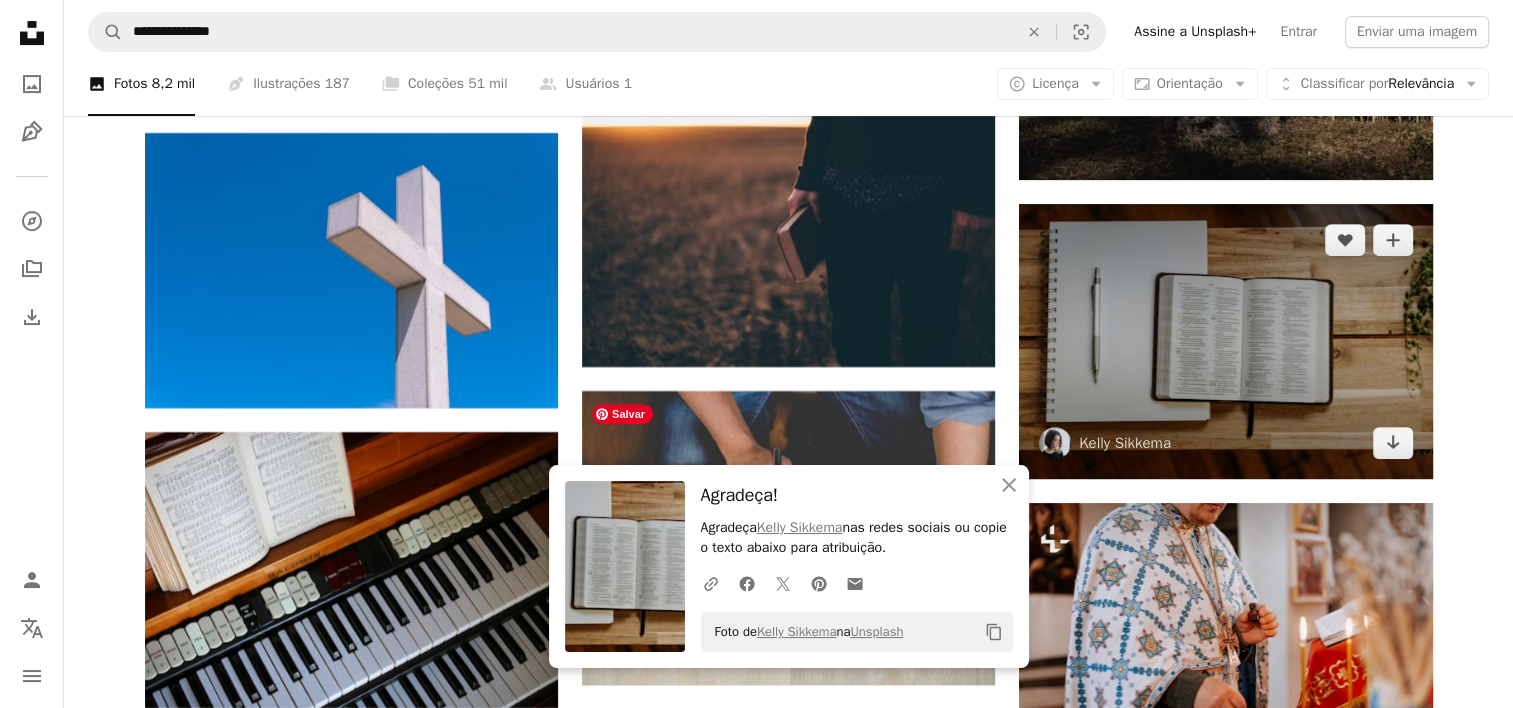 scroll, scrollTop: 8204, scrollLeft: 0, axis: vertical 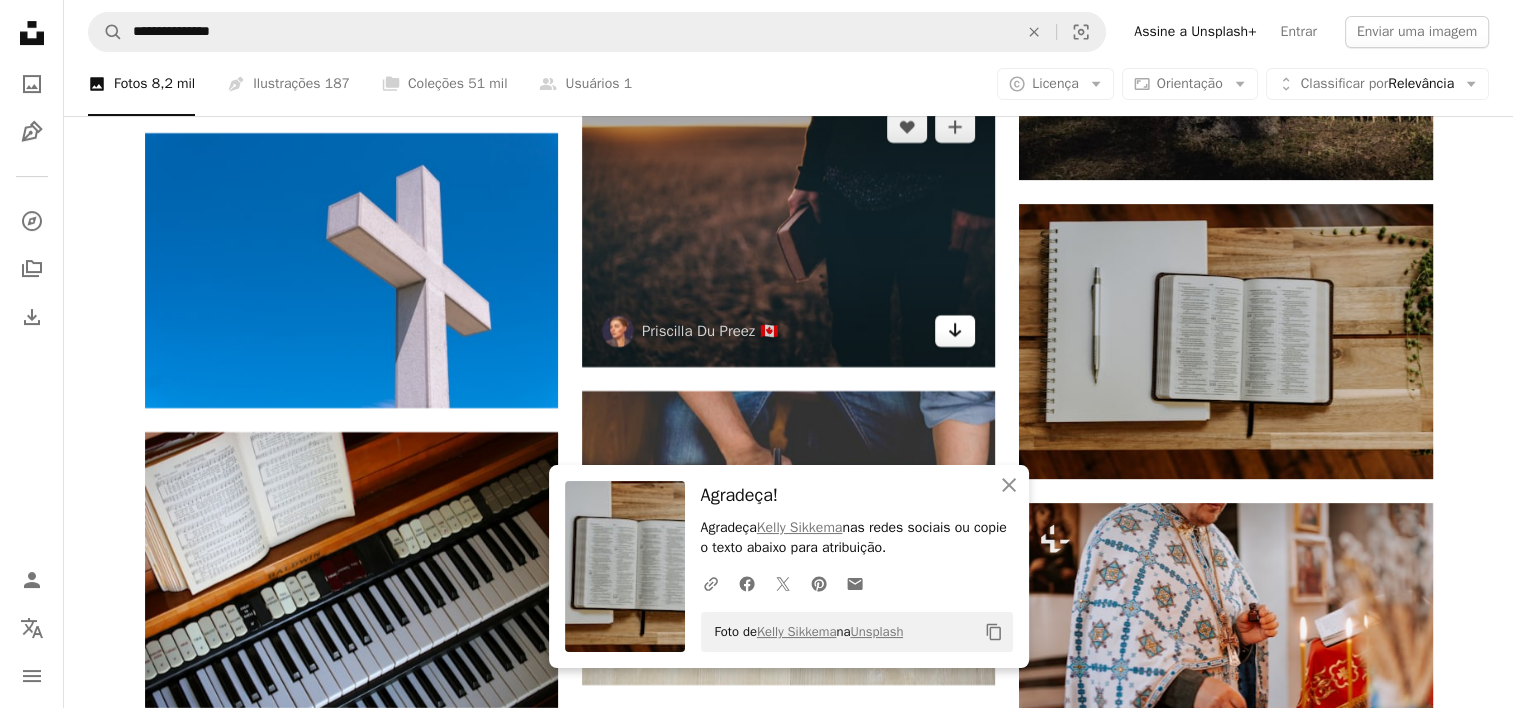 click 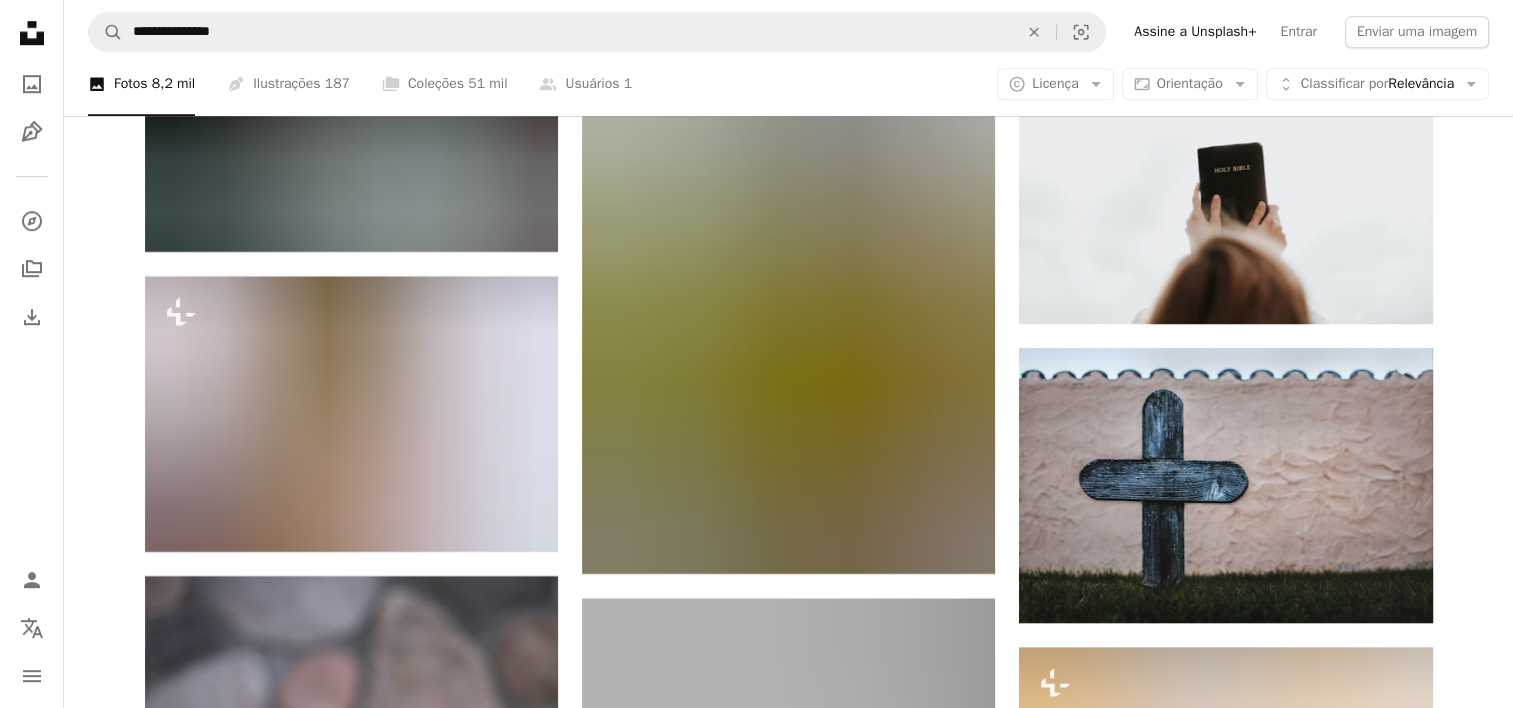 scroll, scrollTop: 9025, scrollLeft: 0, axis: vertical 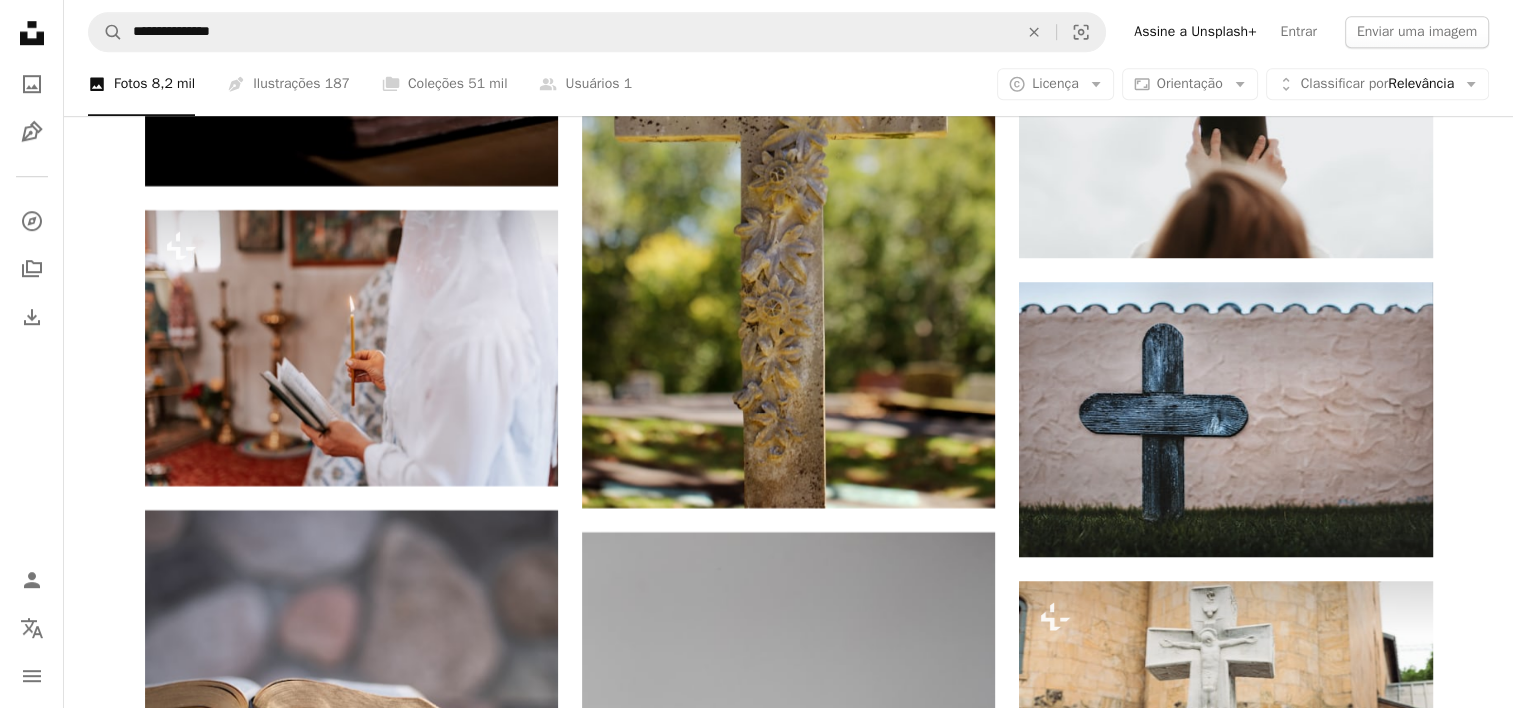click on "Arrow pointing down" 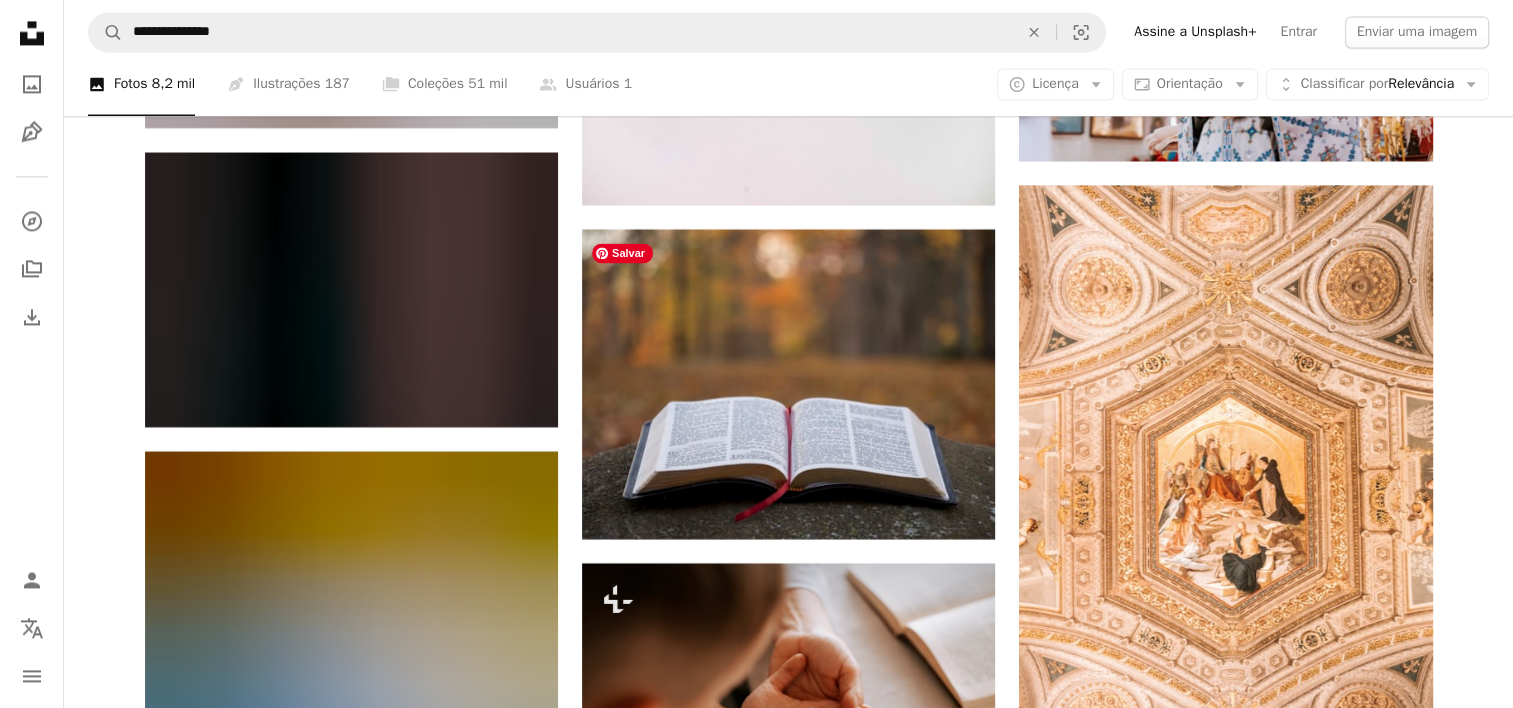 scroll, scrollTop: 10617, scrollLeft: 0, axis: vertical 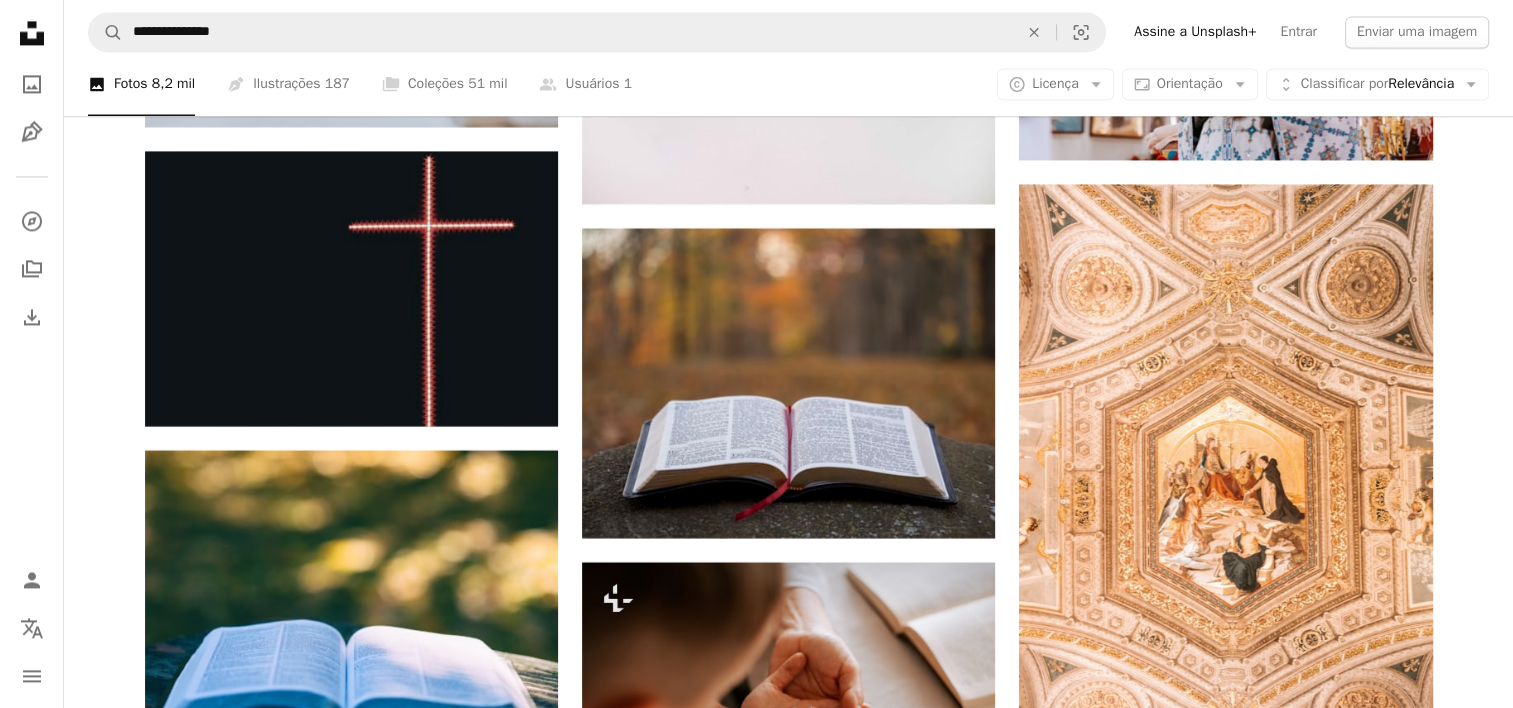 click on "Plus sign for Unsplash+ A heart A plus sign [FIRST] [LAST] Para  Unsplash+ A lock   Baixar A heart A plus sign [FIRST] [LAST] Disponível para contratação A checkmark inside of a circle Arrow pointing down Plus sign for Unsplash+ A heart A plus sign [FIRST] [LAST] Para  Unsplash+ A lock   Baixar Plus sign for Unsplash+ A heart A plus sign [FIRST] [LAST] Para  Unsplash+ A lock   Baixar A heart A plus sign [FIRST] [LAST] Arrow pointing down A heart A plus sign [FIRST] [LAST] Disponível para contratação A checkmark inside of a circle Arrow pointing down A heart A plus sign [FIRST] [LAST] Disponível para contratação A checkmark inside of a circle Arrow pointing down A heart A plus sign [FIRST] [LAST] 🇨🇦 Arrow pointing down A heart A plus sign [FIRST] [LAST] Arrow pointing down A heart A plus sign [FIRST] [LAST] 🇨🇦 Arrow pointing down The best in on-brand content creation Learn More A heart A plus sign [FIRST] [LAST] 🇨🇦 Arrow pointing down Plus sign for Unsplash+ A heart" at bounding box center [788, -3099] 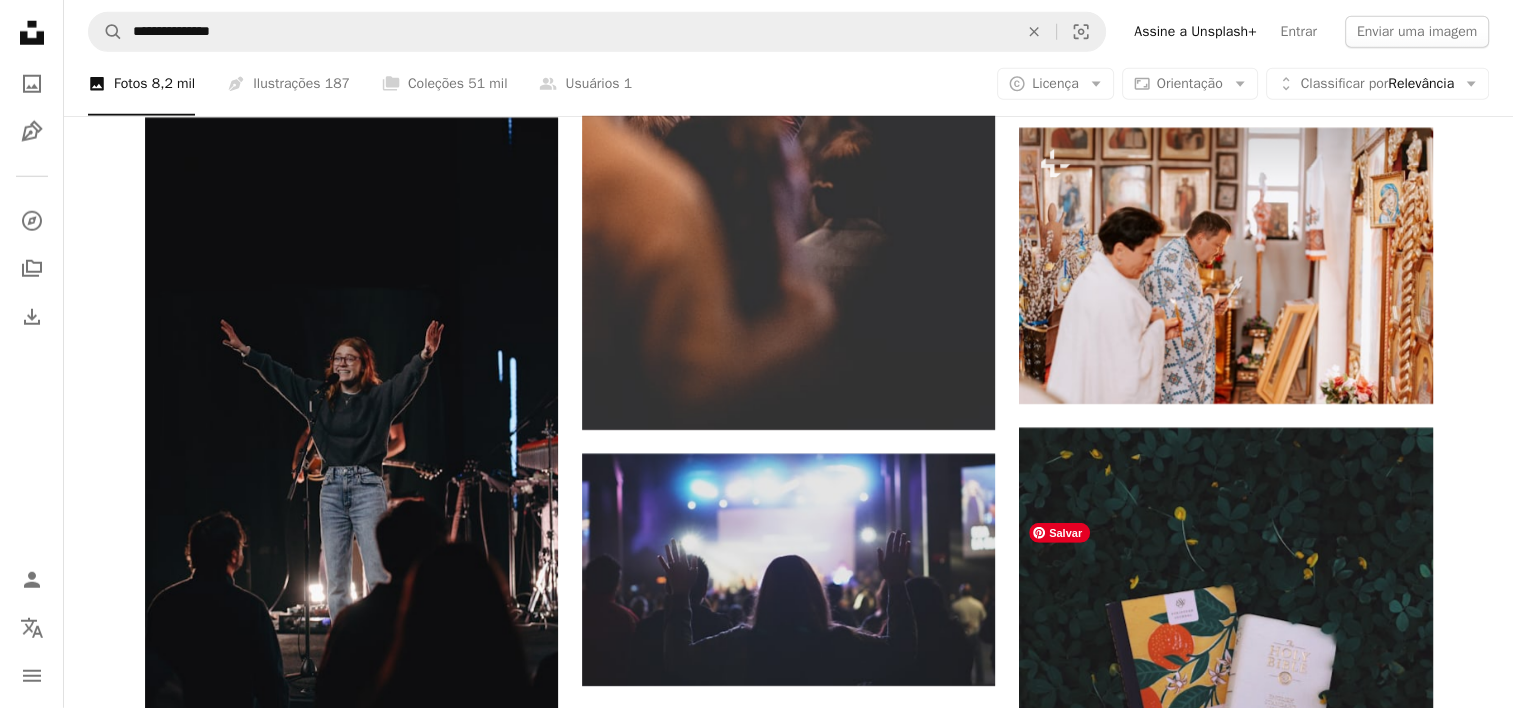 scroll, scrollTop: 13161, scrollLeft: 0, axis: vertical 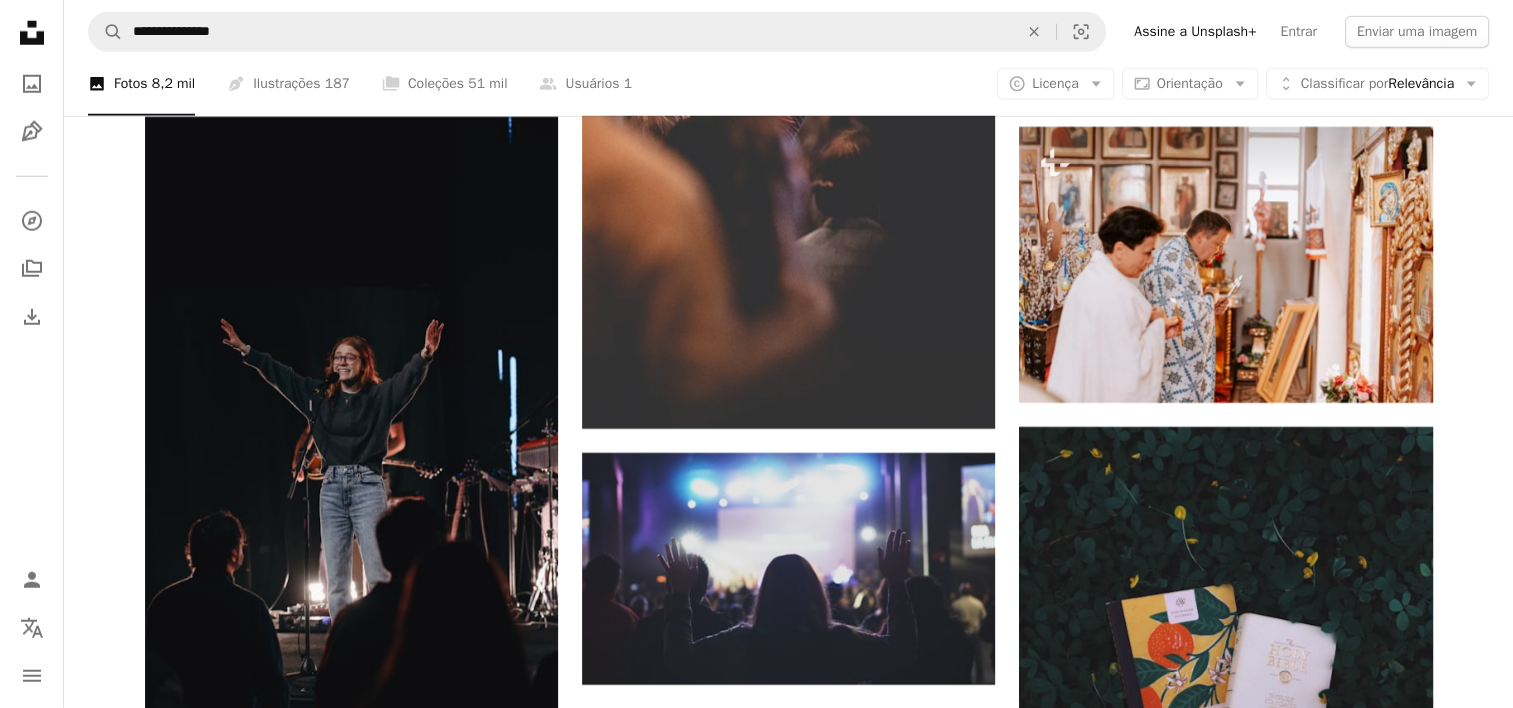 click on "Arrow pointing down" 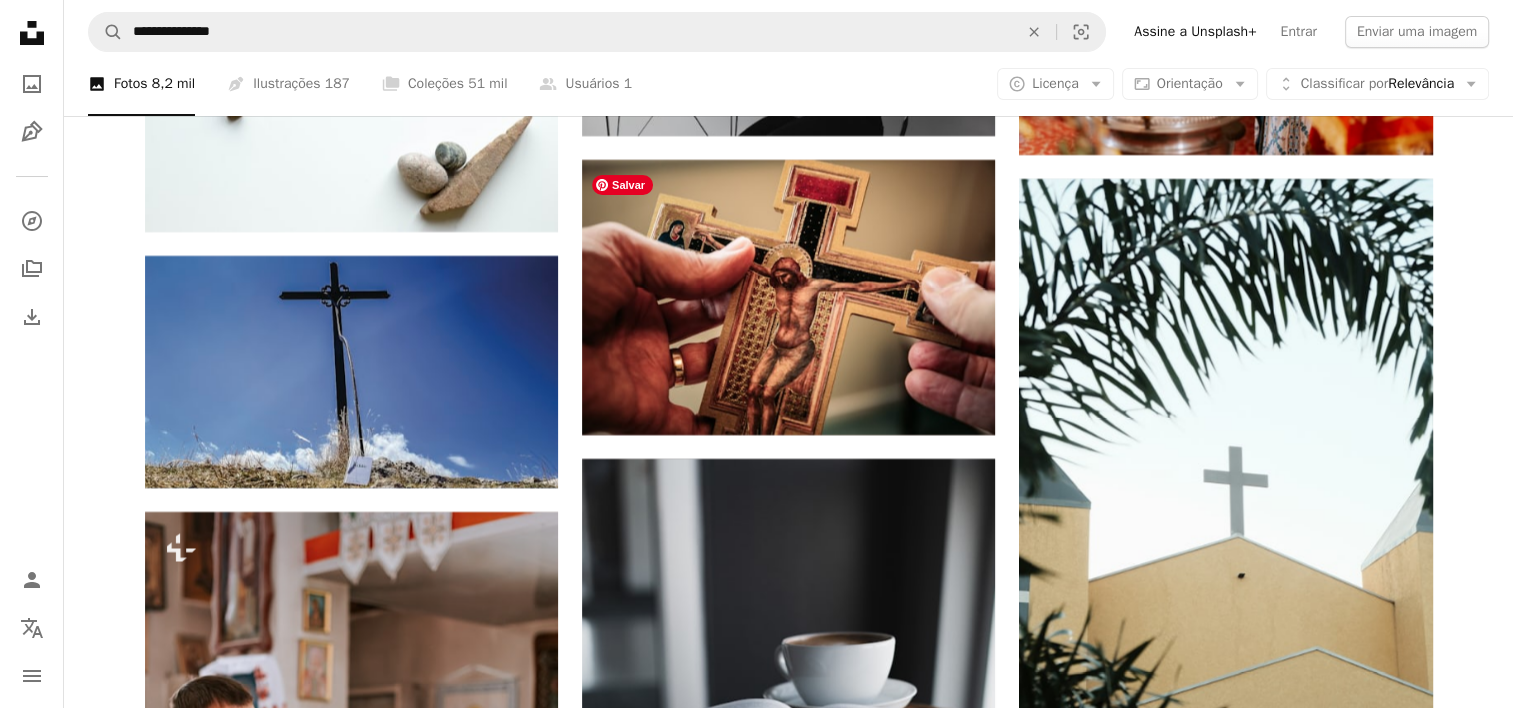 scroll, scrollTop: 15209, scrollLeft: 0, axis: vertical 